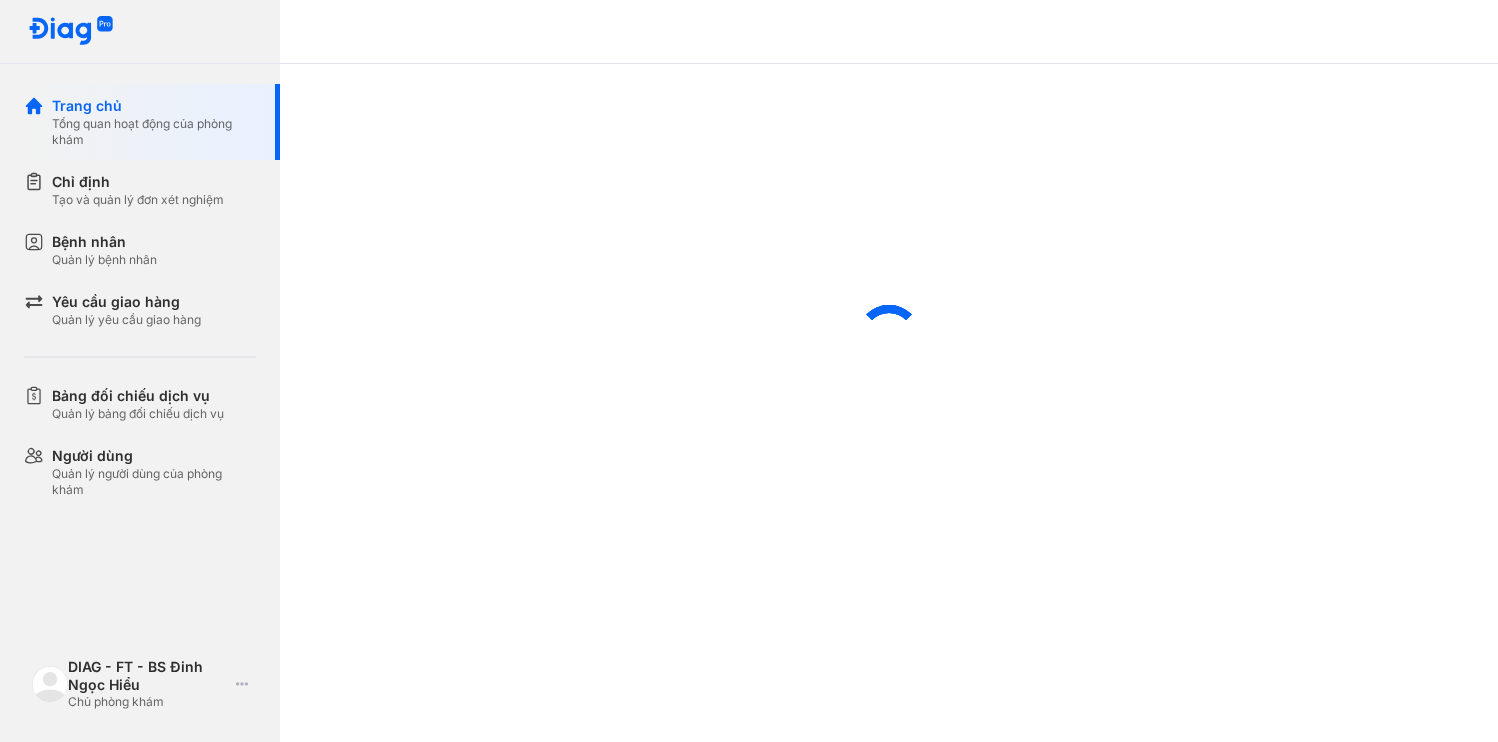 scroll, scrollTop: 0, scrollLeft: 0, axis: both 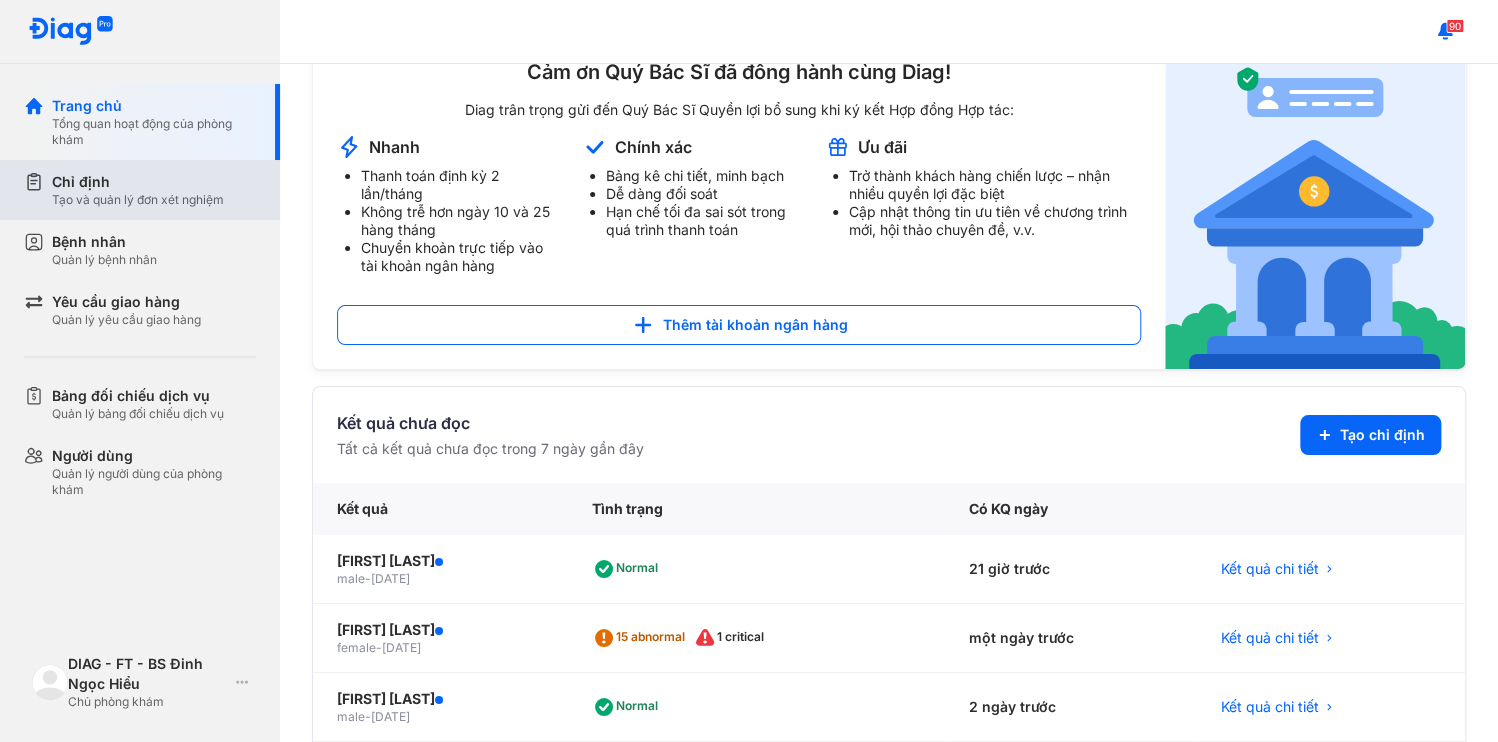 click on "Tạo và quản lý đơn xét nghiệm" at bounding box center (138, 200) 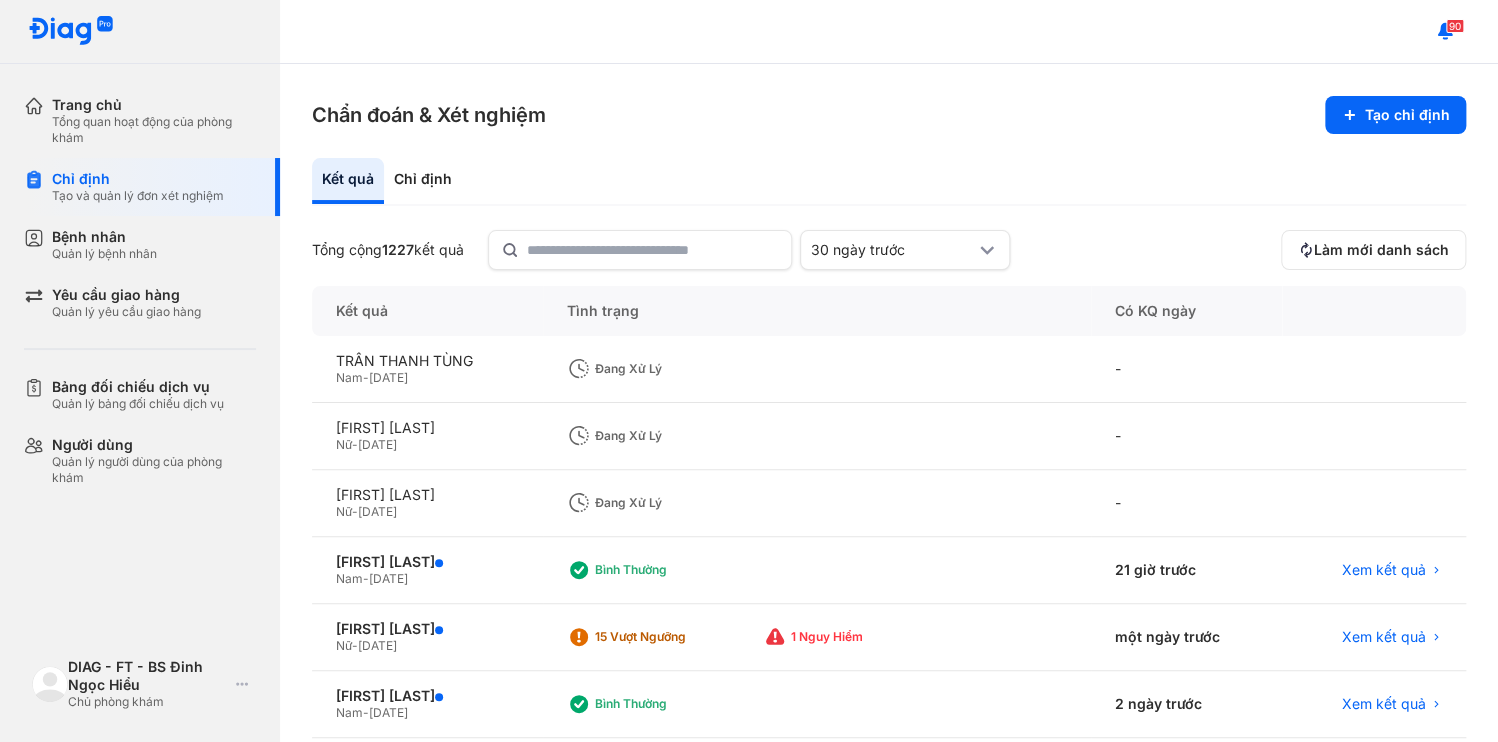 scroll, scrollTop: 80, scrollLeft: 0, axis: vertical 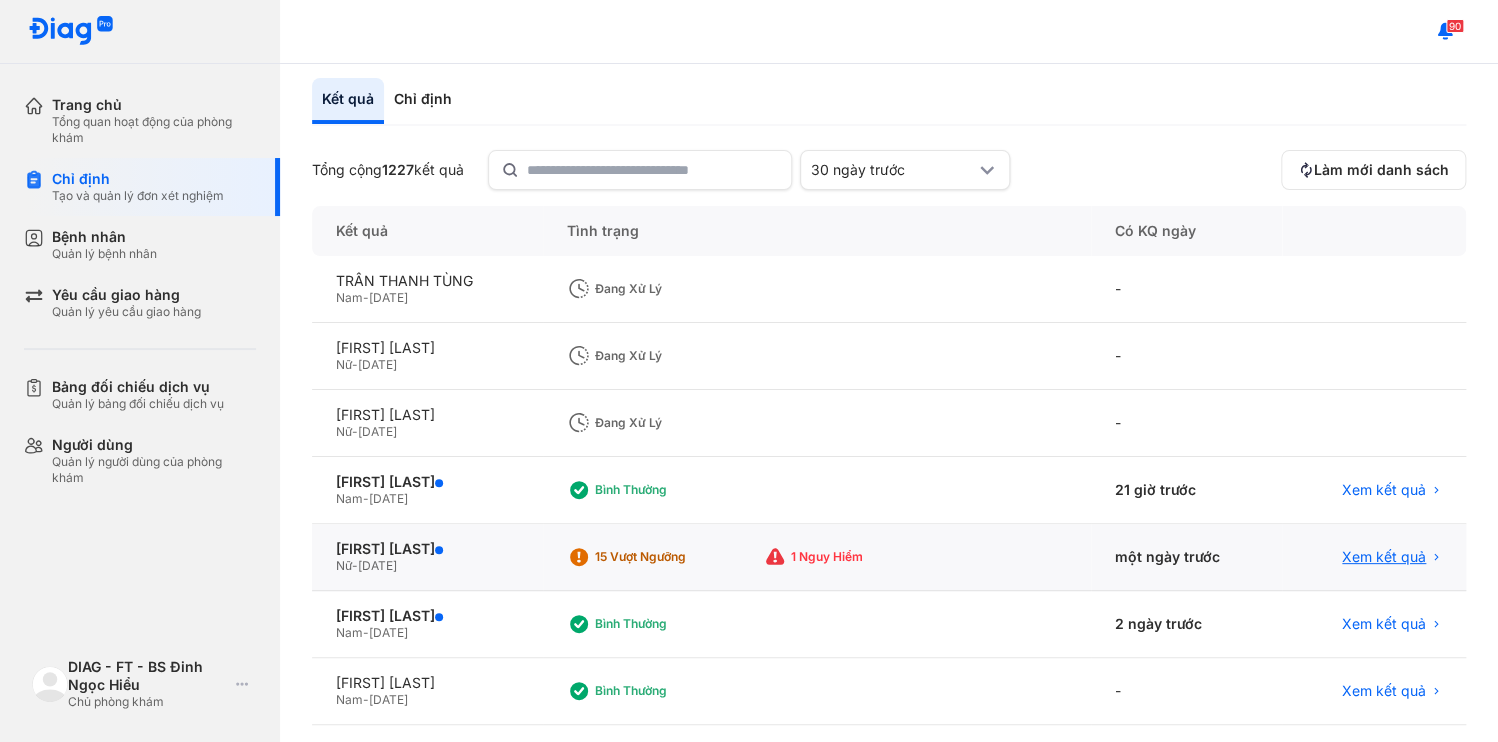 click on "Xem kết quả" at bounding box center [1384, 557] 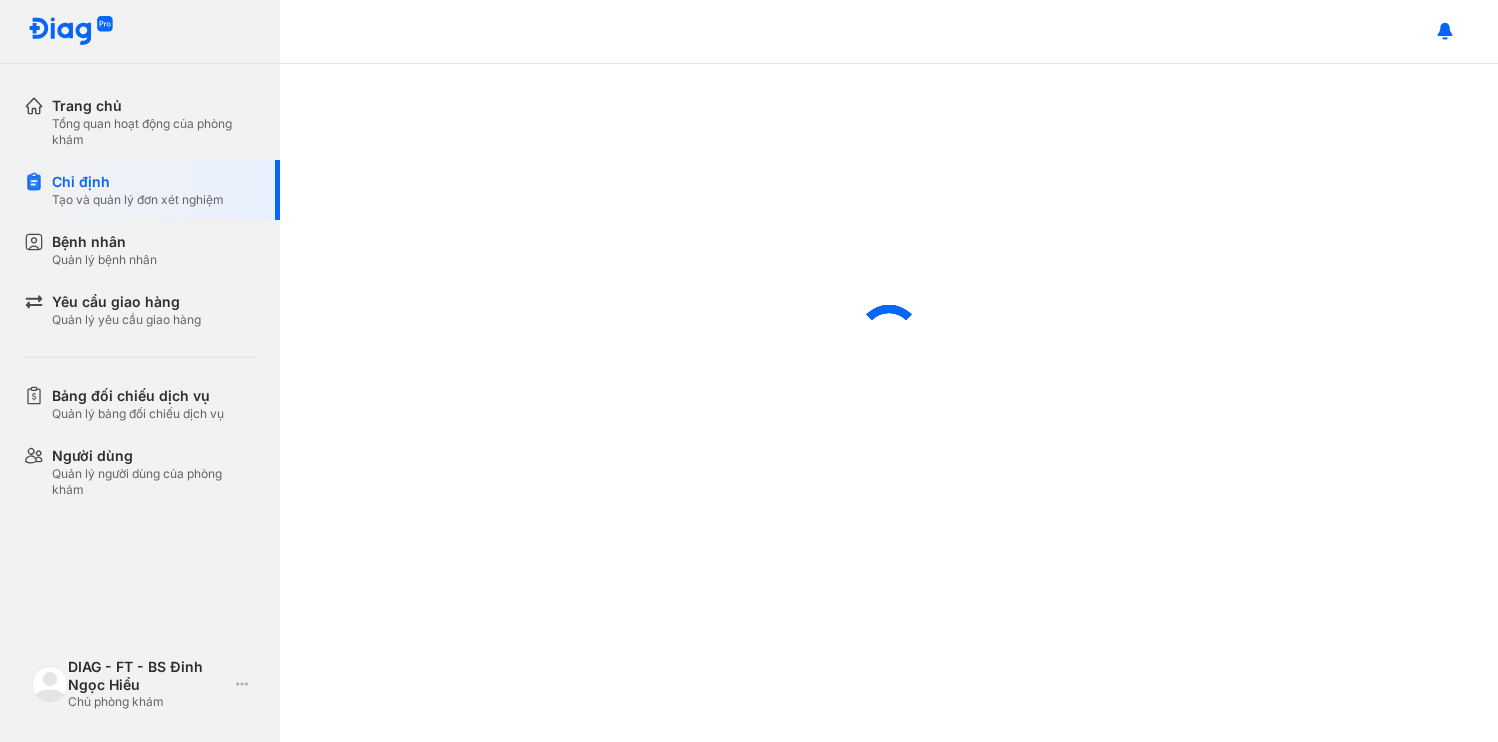 scroll, scrollTop: 0, scrollLeft: 0, axis: both 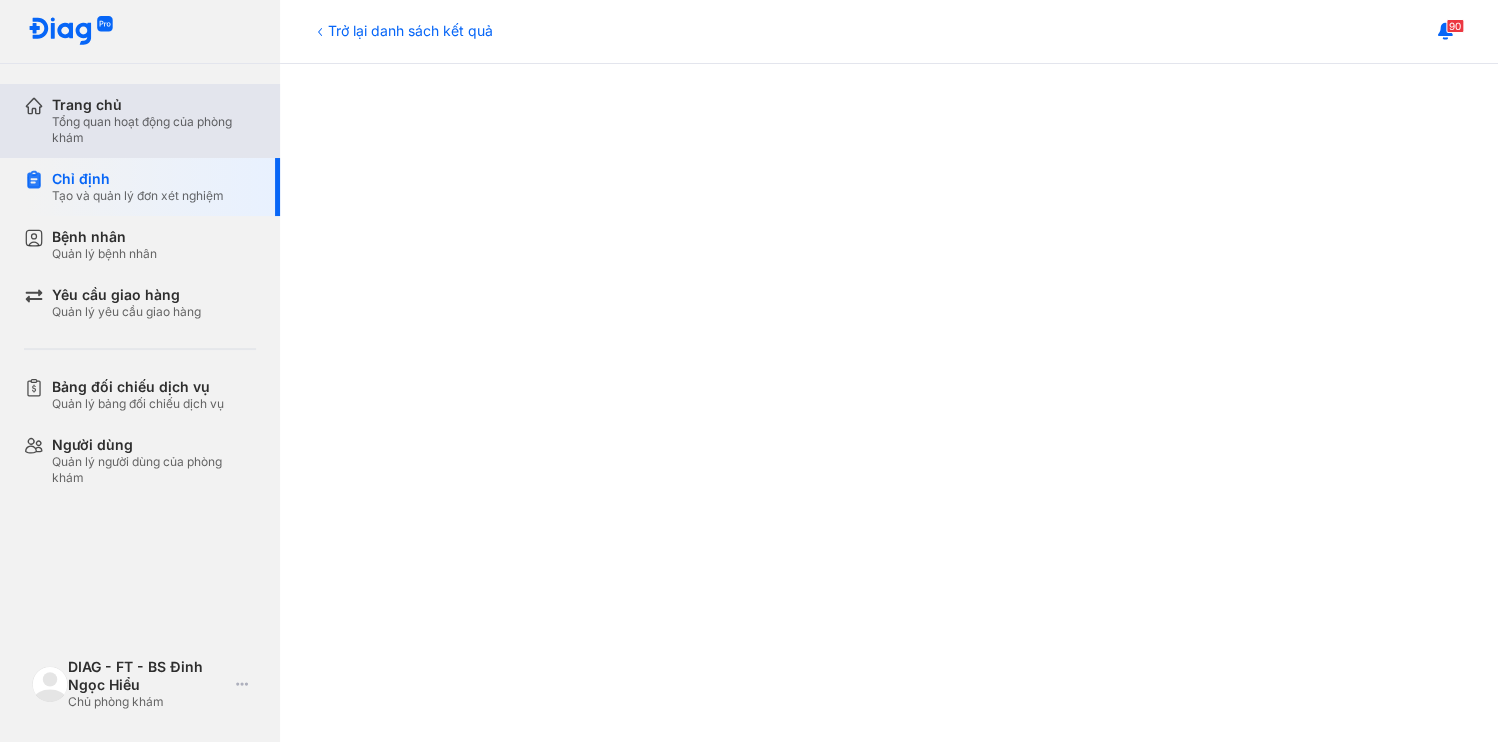 click on "Trang chủ" at bounding box center [154, 105] 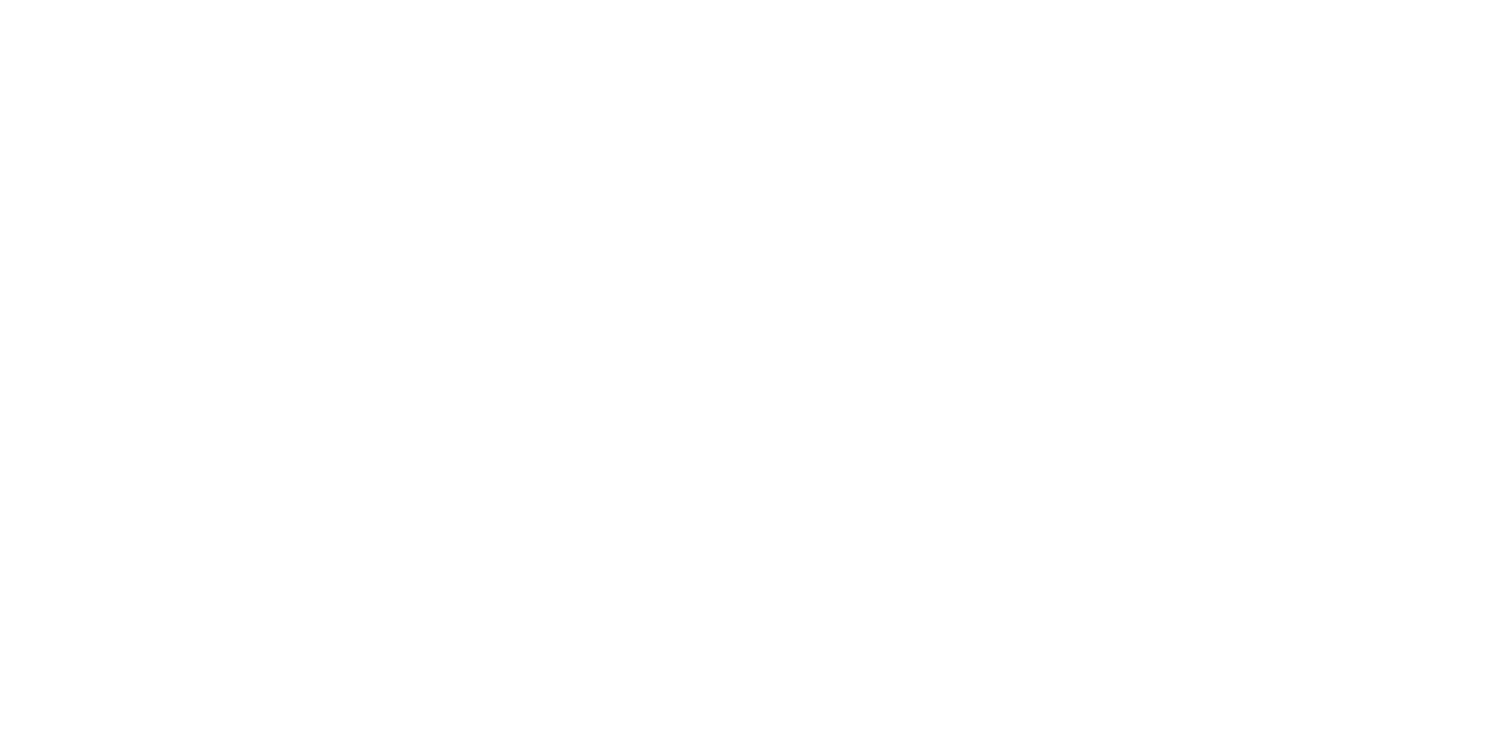scroll, scrollTop: 0, scrollLeft: 0, axis: both 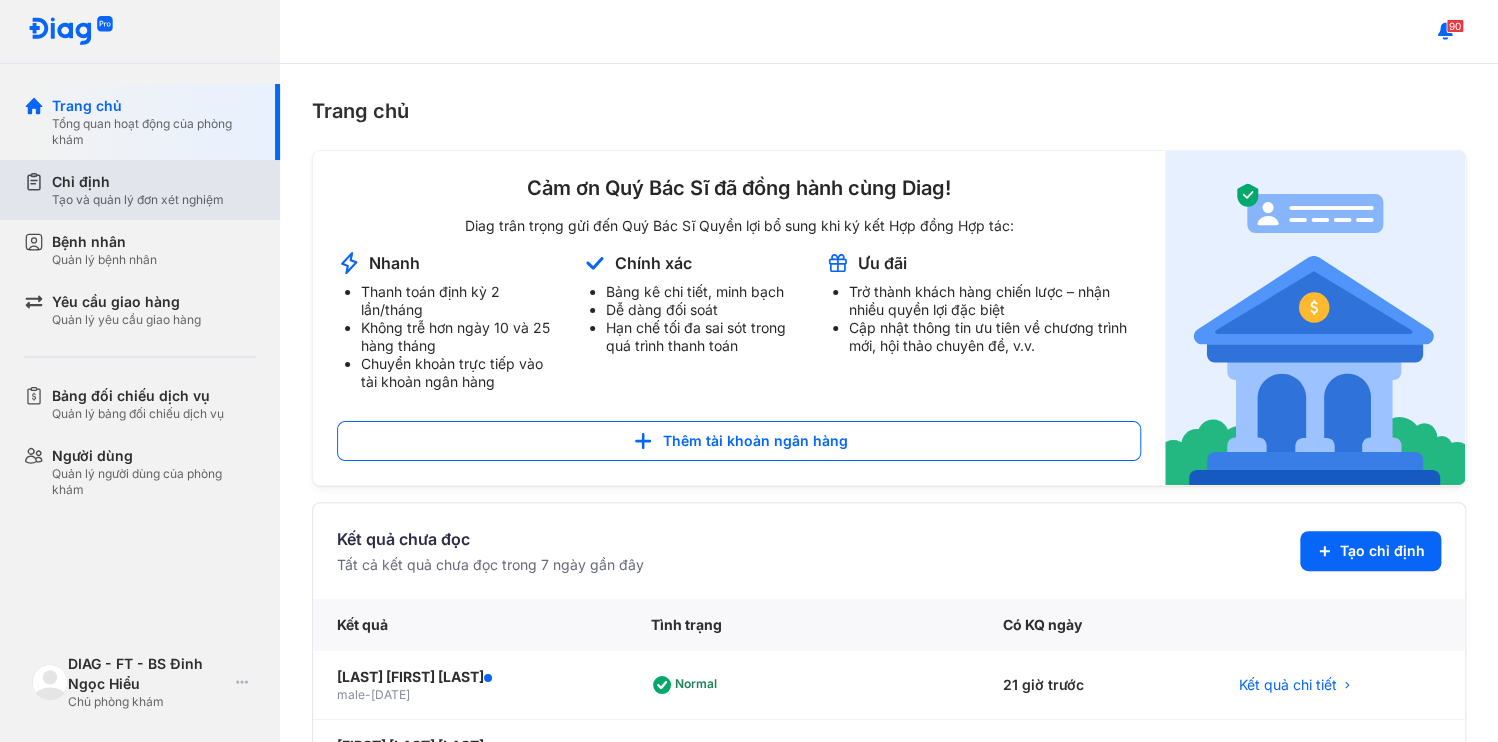 click on "Tạo và quản lý đơn xét nghiệm" at bounding box center [138, 200] 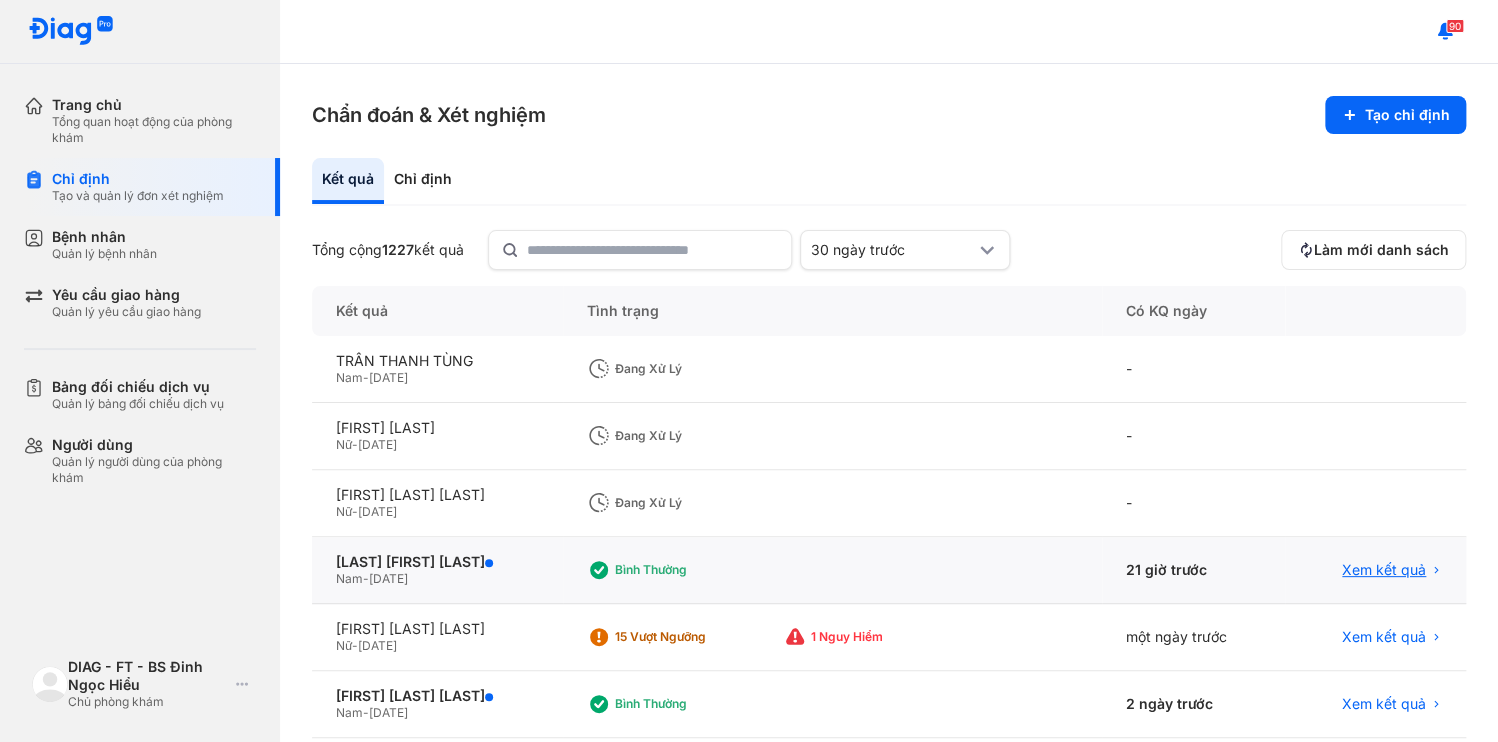 click on "Xem kết quả" at bounding box center (1384, 570) 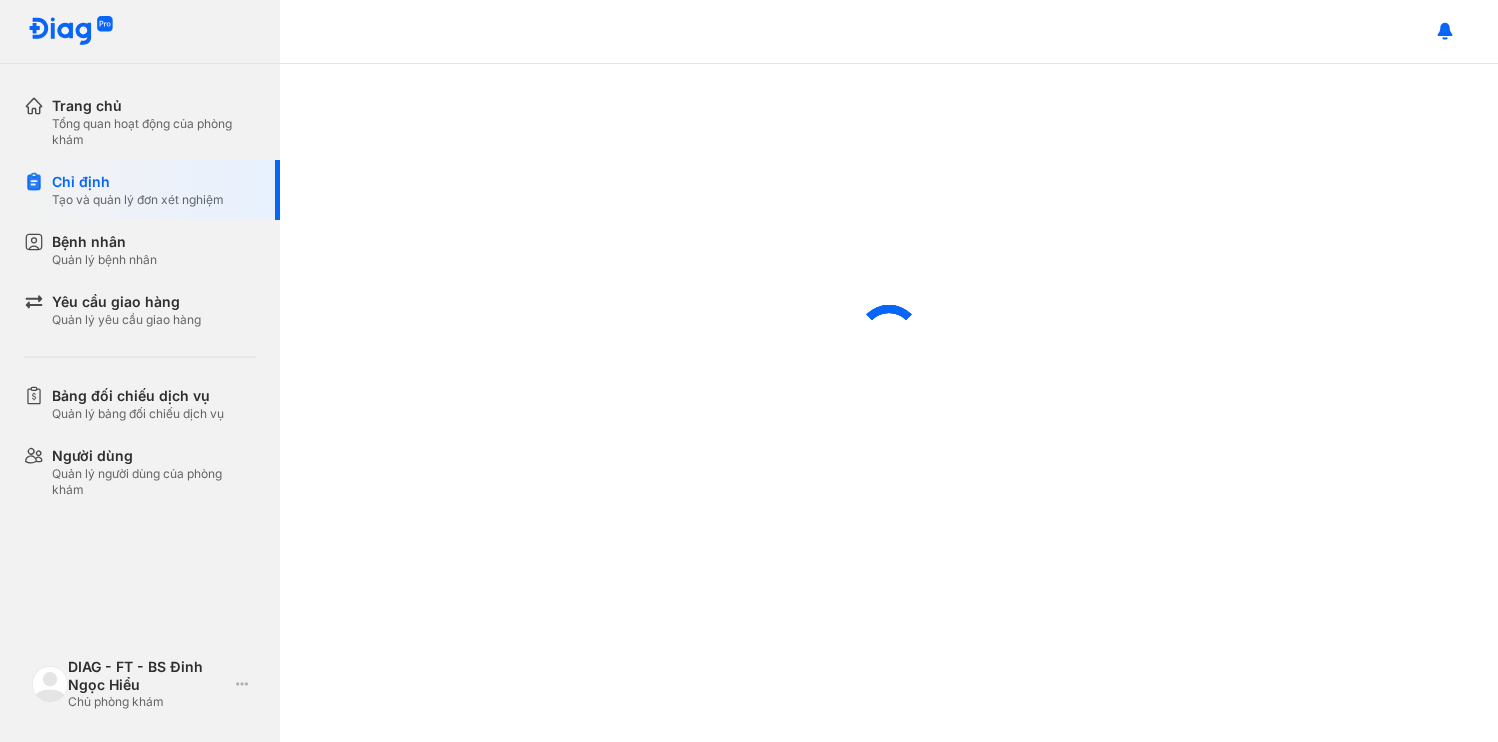 scroll, scrollTop: 0, scrollLeft: 0, axis: both 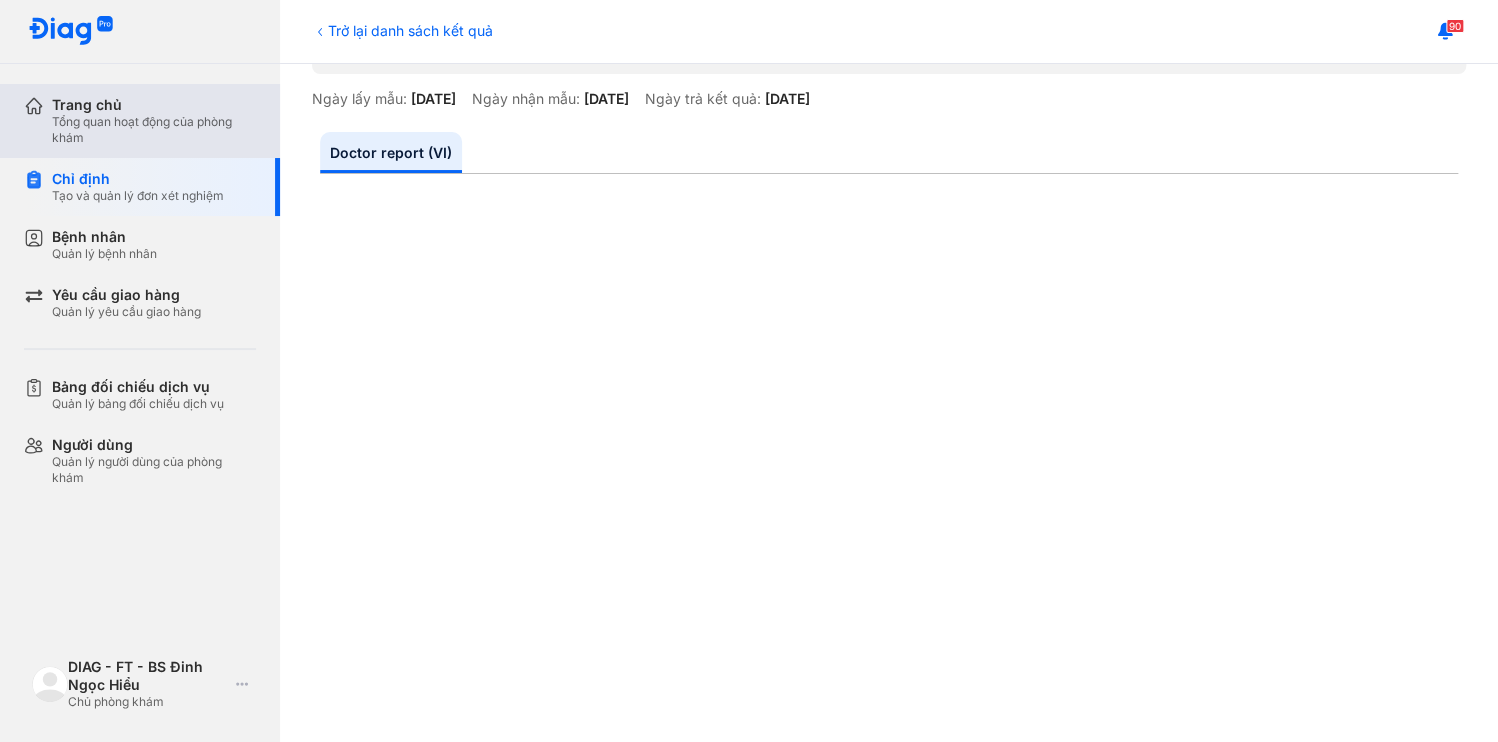 click on "Trang chủ" at bounding box center [154, 105] 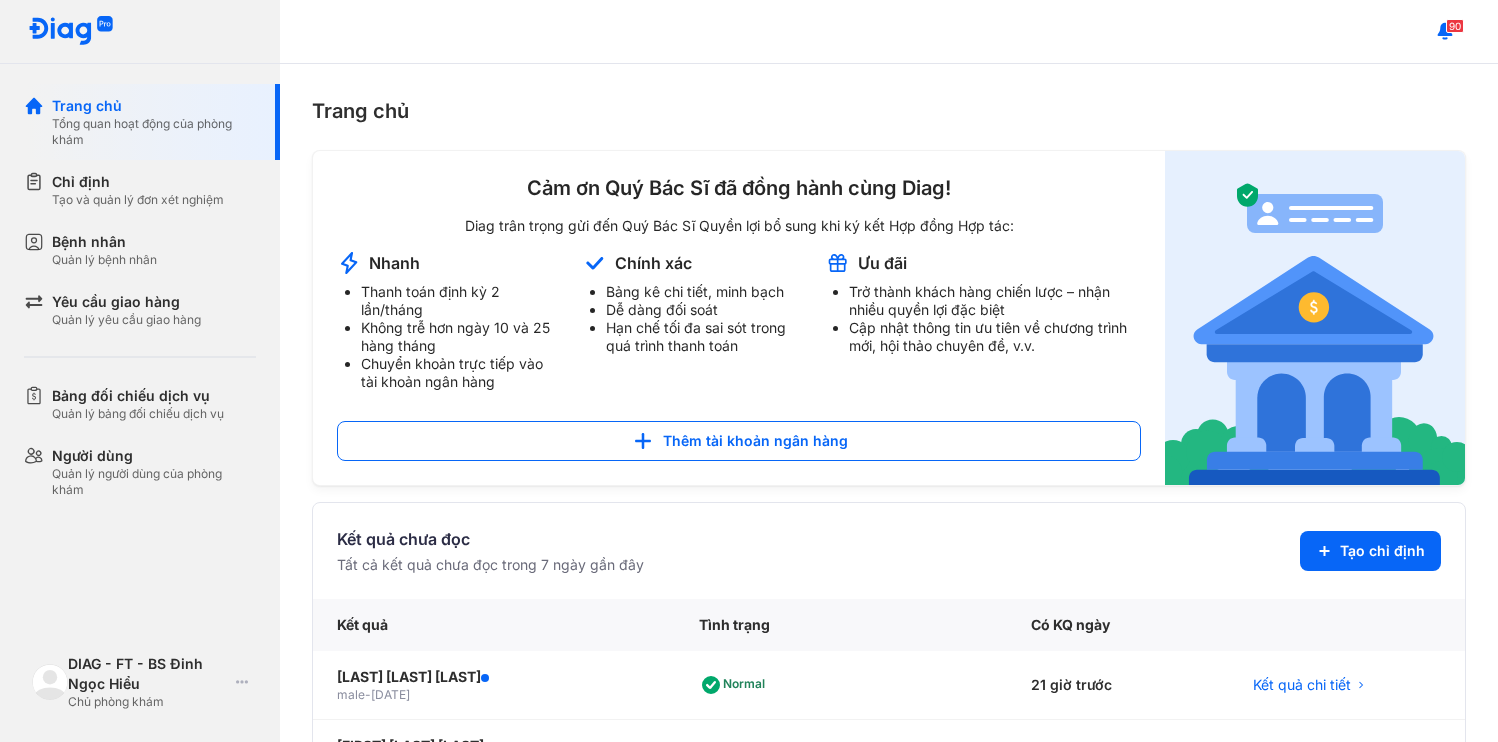 scroll, scrollTop: 0, scrollLeft: 0, axis: both 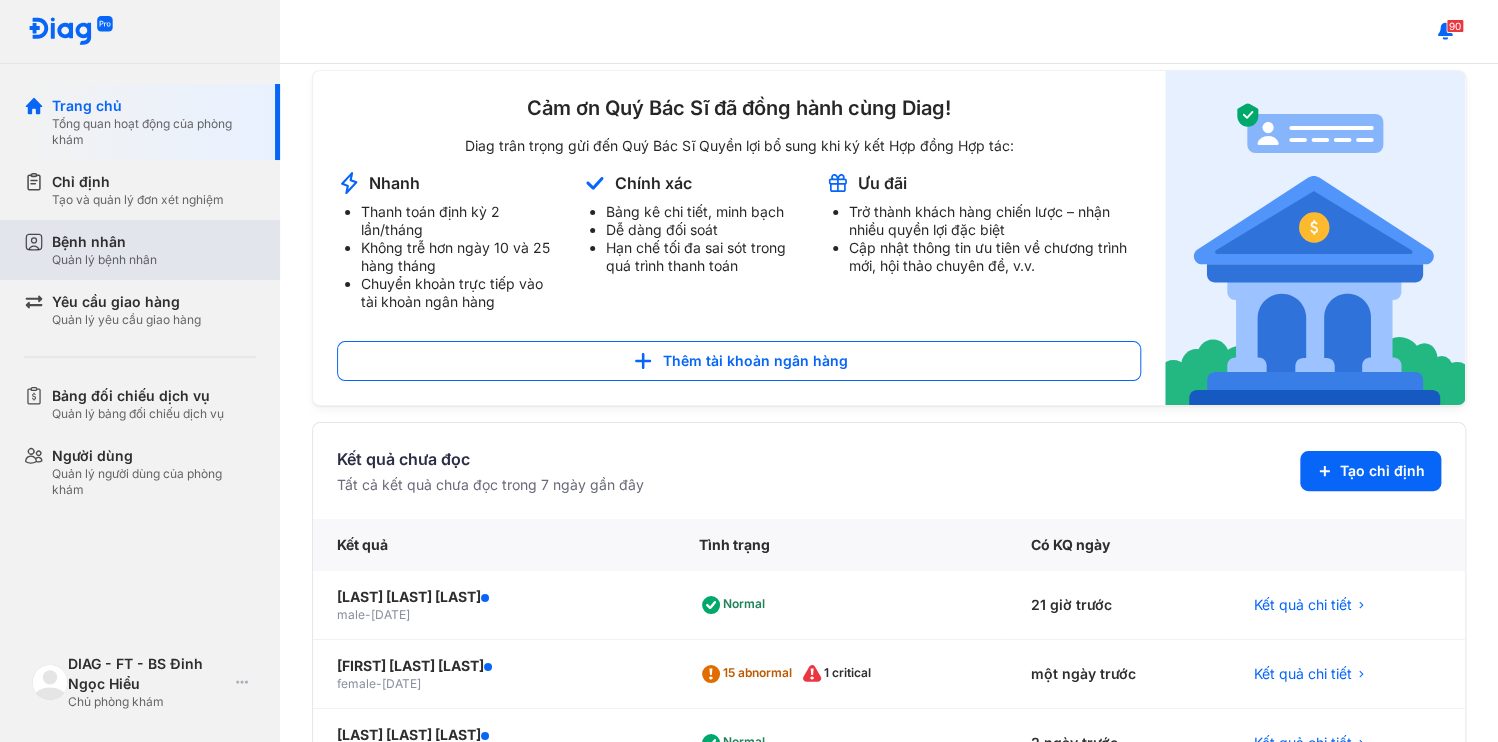 click on "Quản lý bệnh nhân" at bounding box center [104, 260] 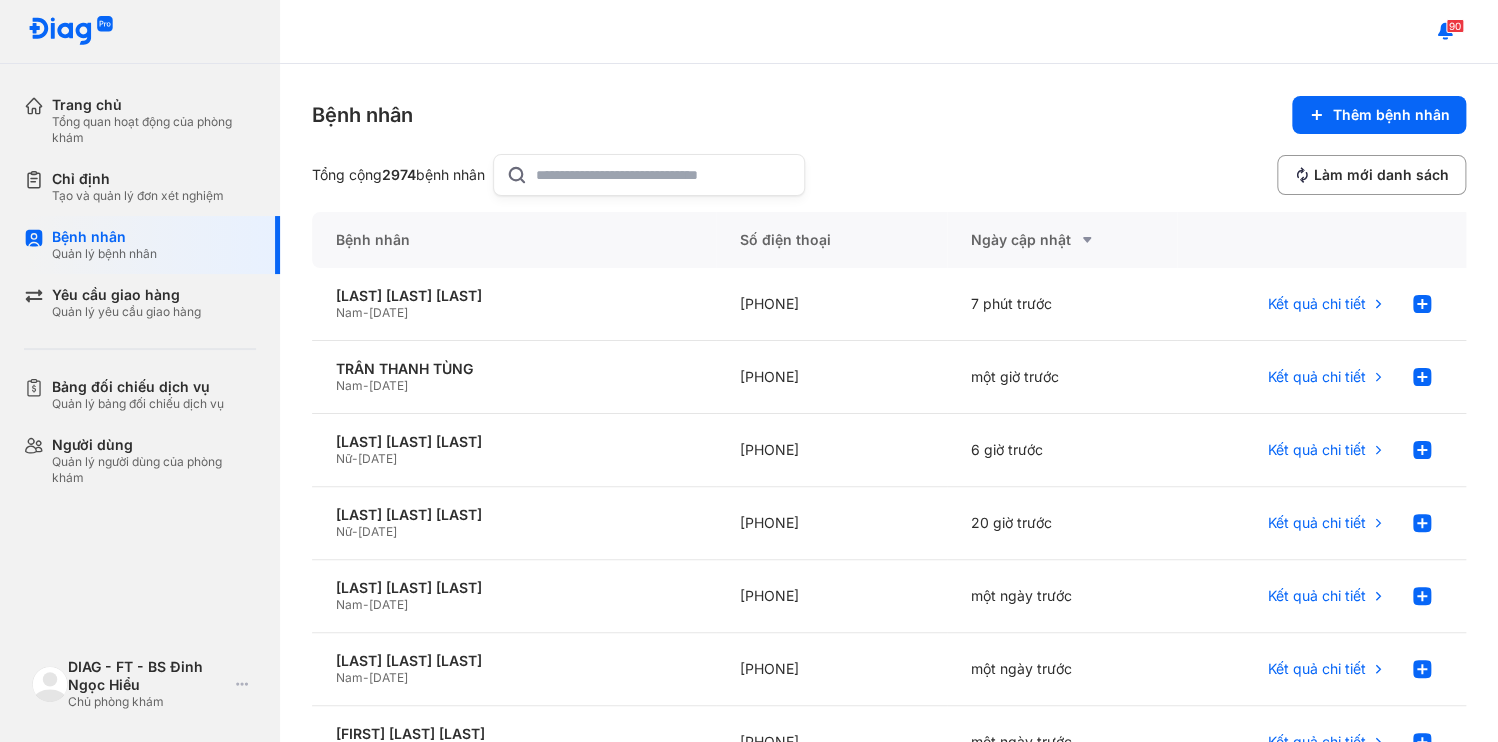 click 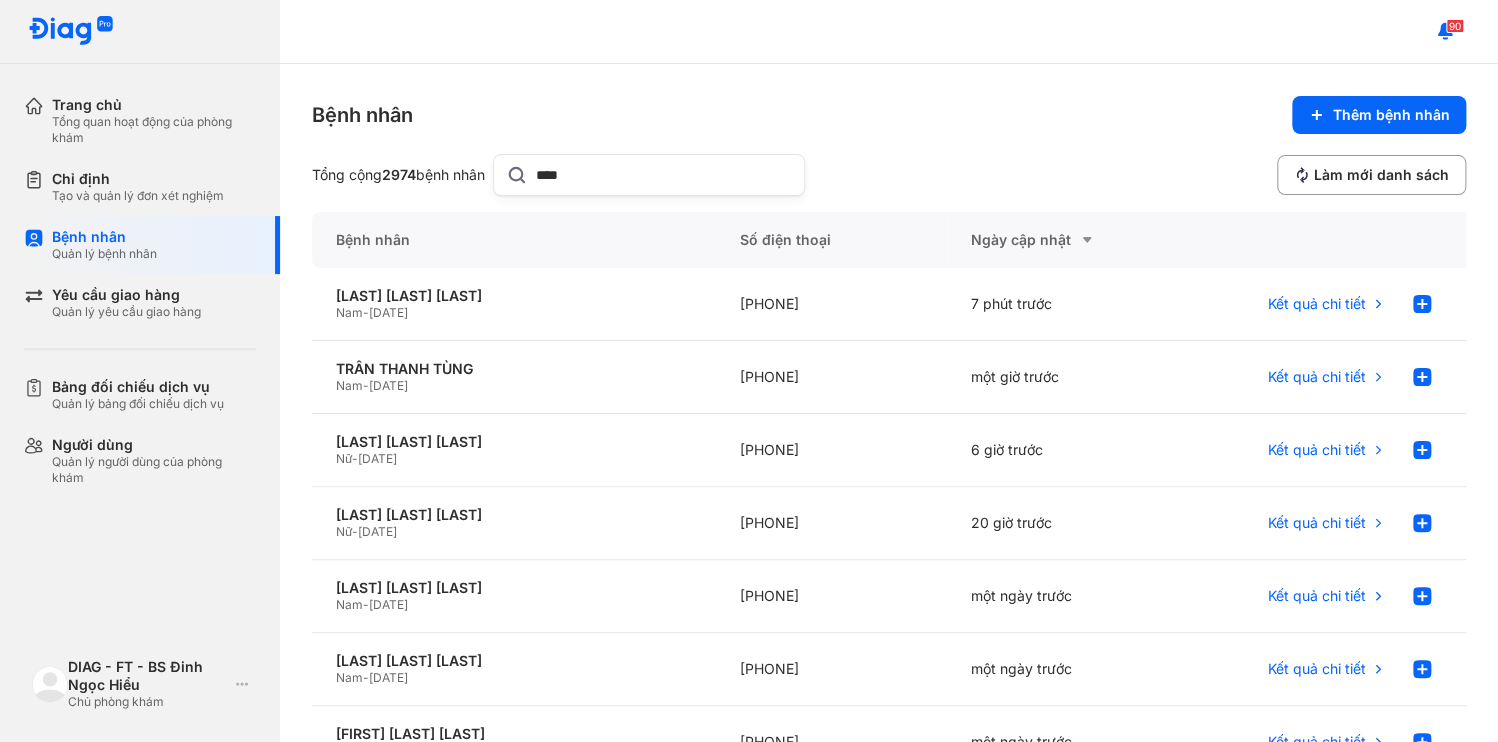 type on "****" 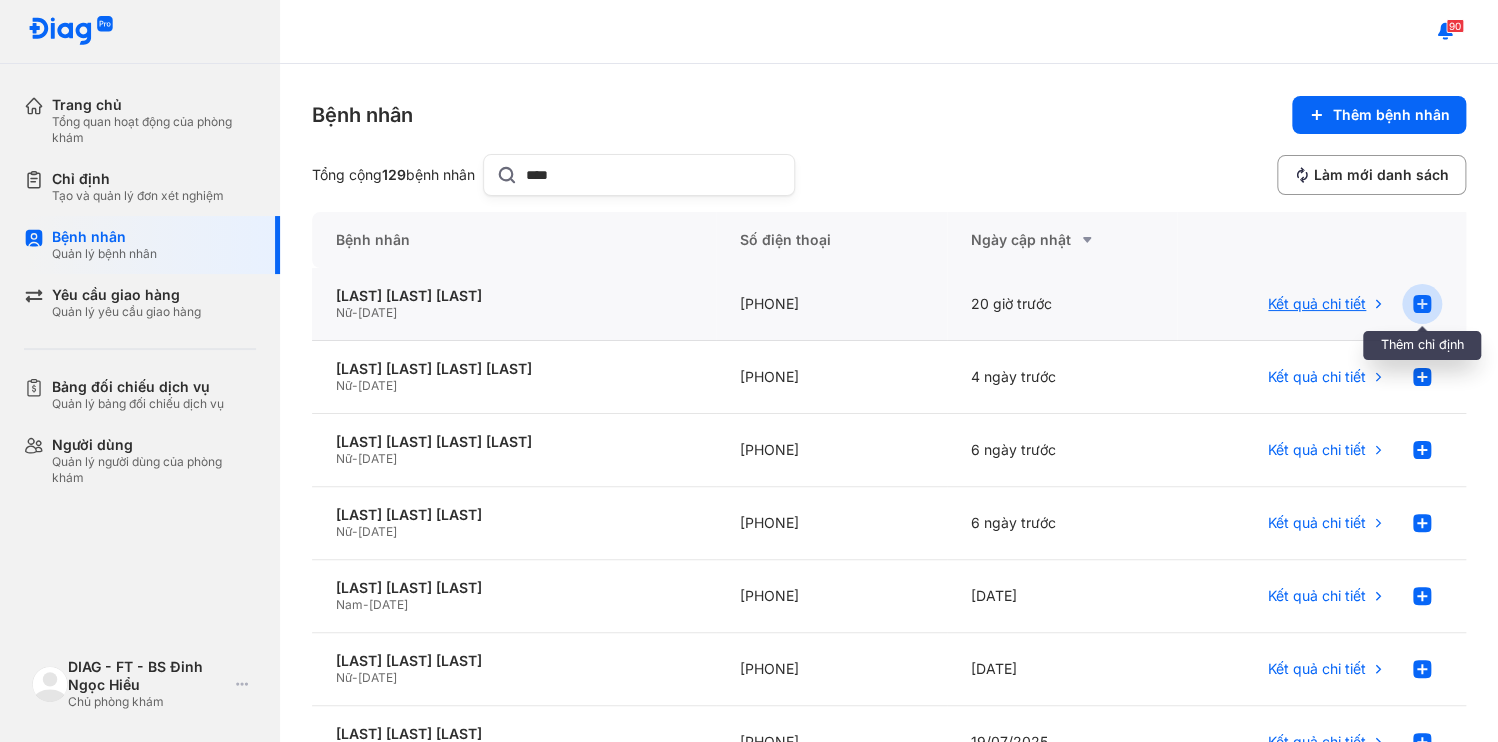 click 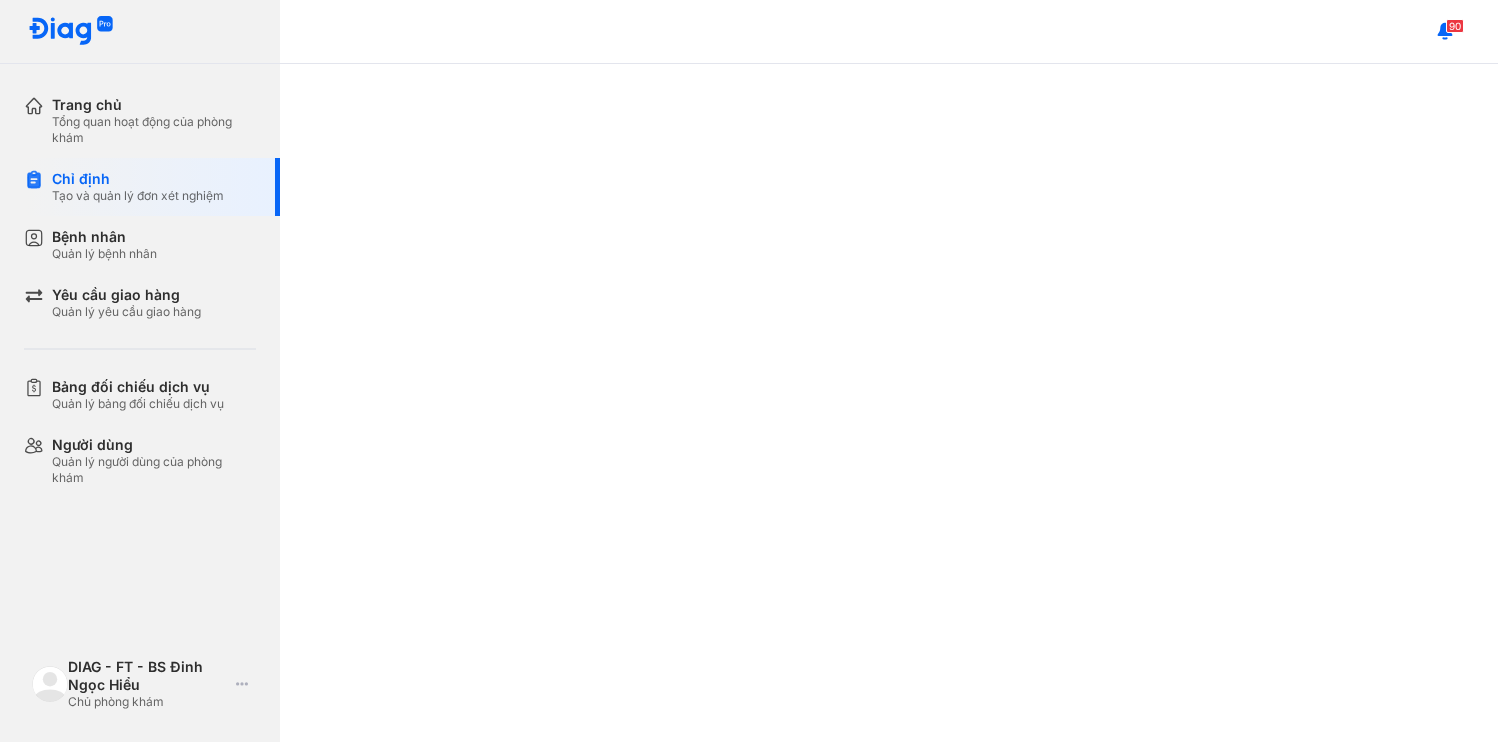 scroll, scrollTop: 0, scrollLeft: 0, axis: both 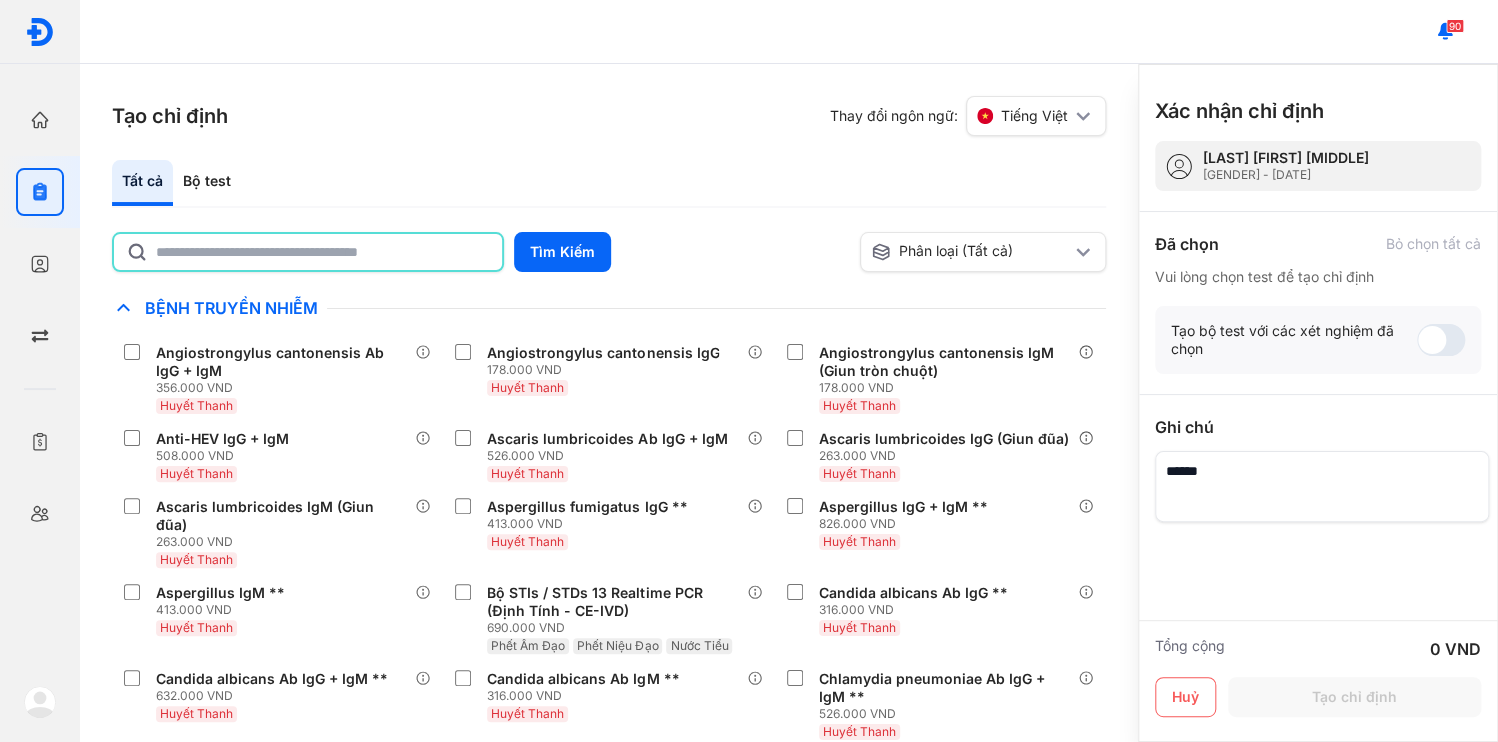 click 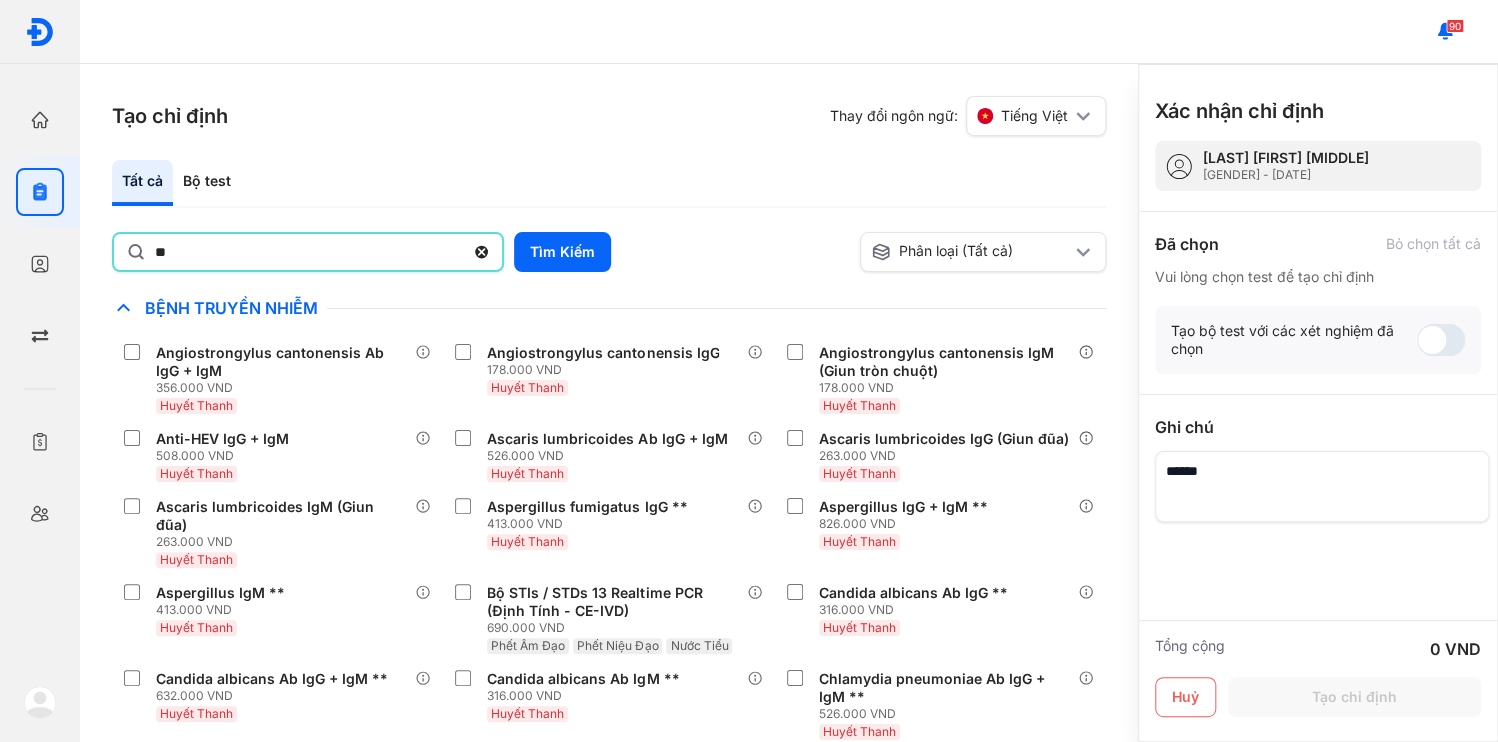 type on "**" 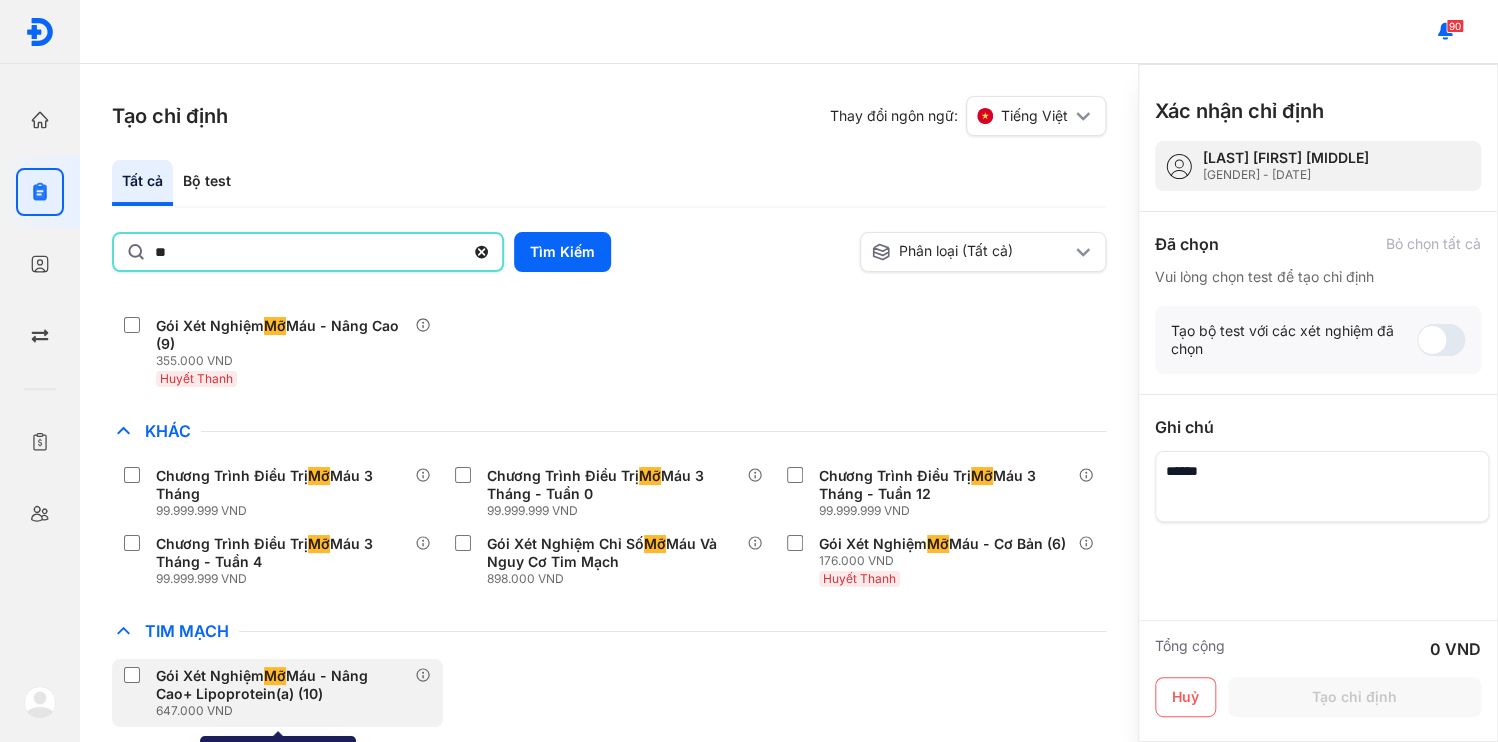 scroll, scrollTop: 0, scrollLeft: 0, axis: both 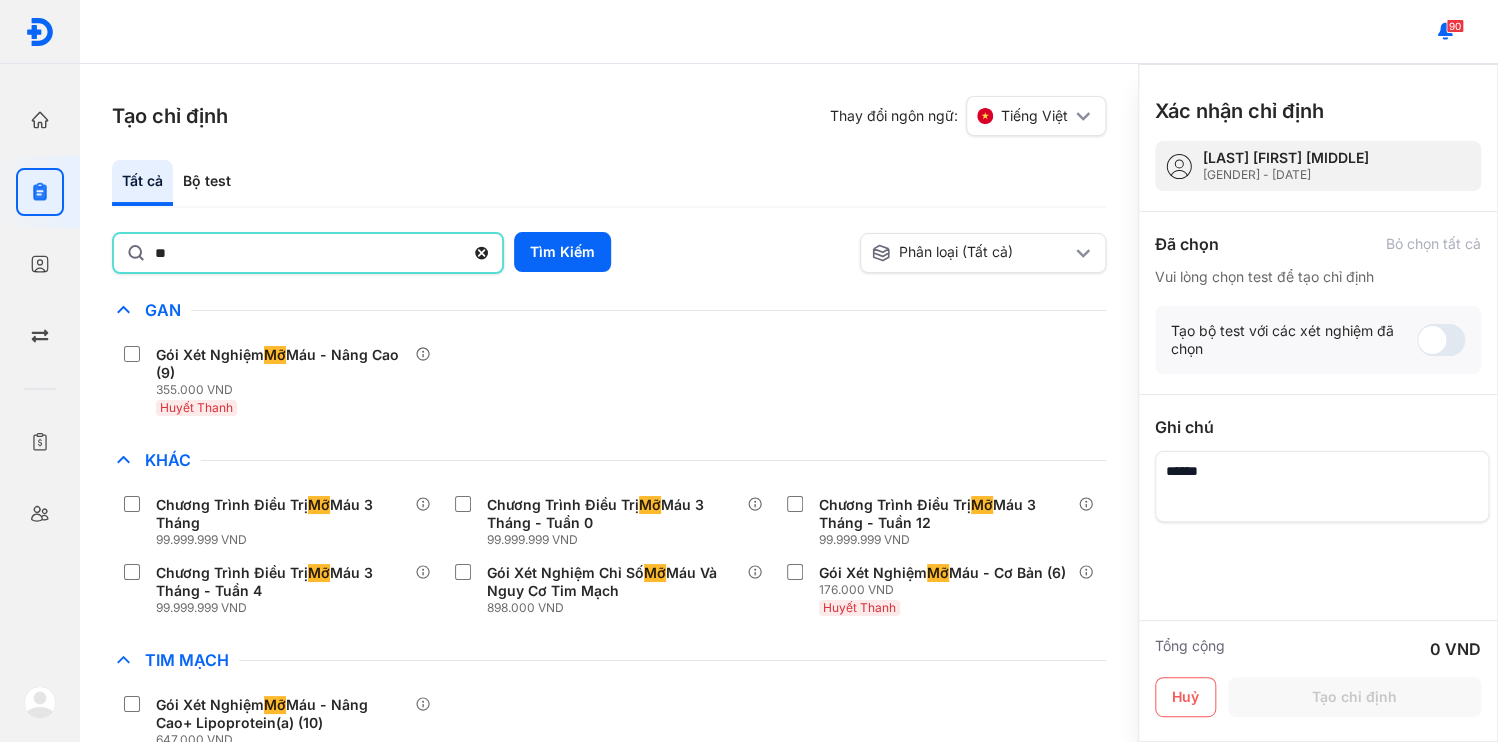 click on "Gói Xét Nghiệm  Mỡ  Máu - Nâng Cao (9) 355.000 VND Huyết Thanh" at bounding box center [609, 381] 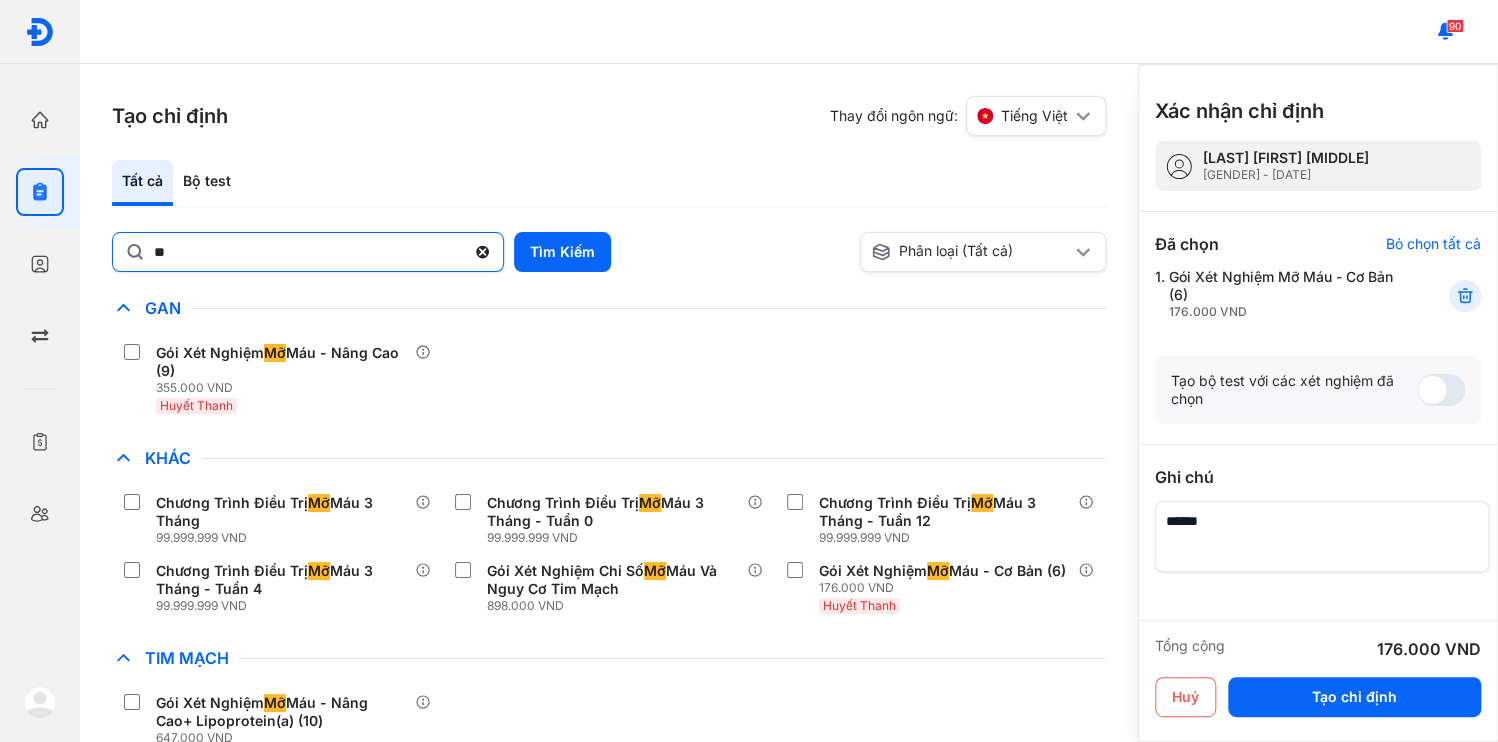 click 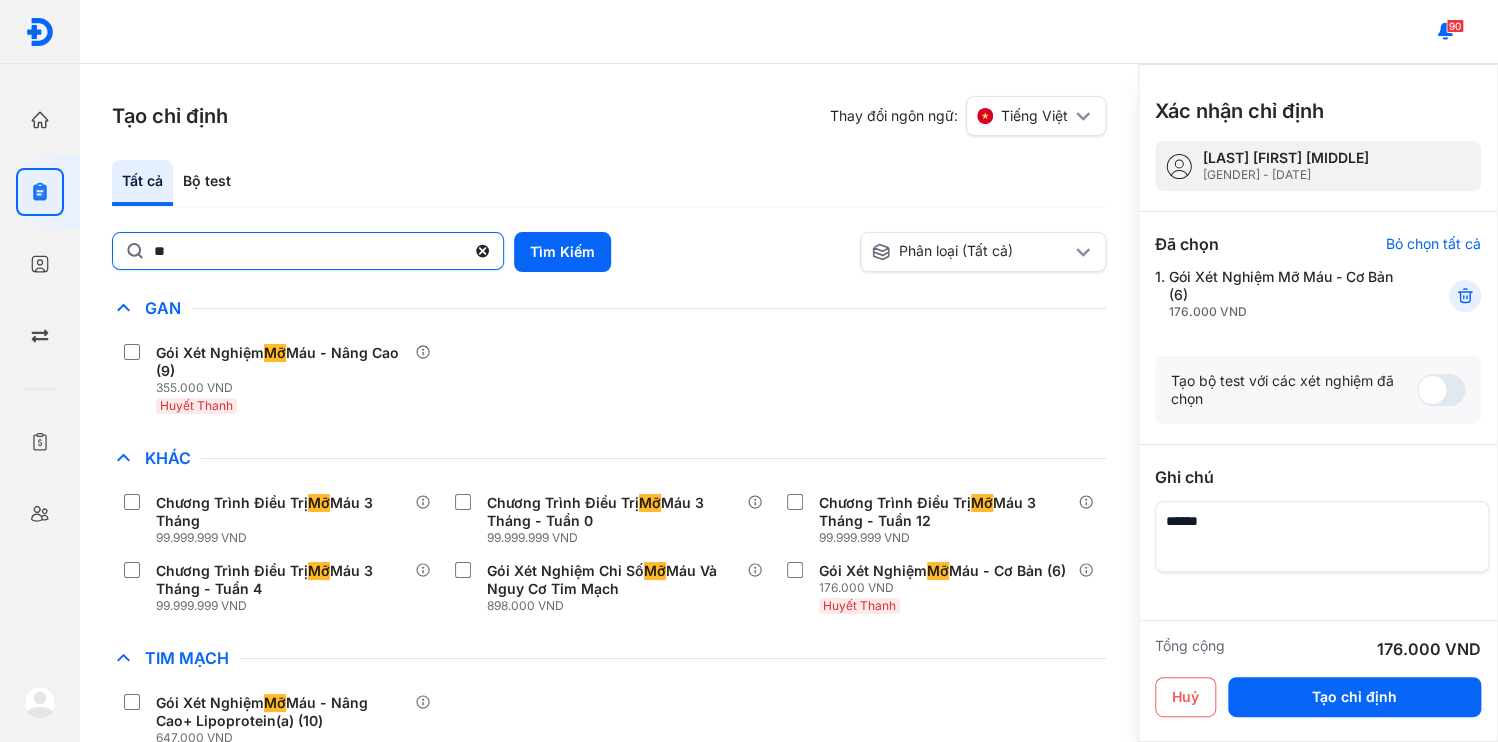 click on "**" 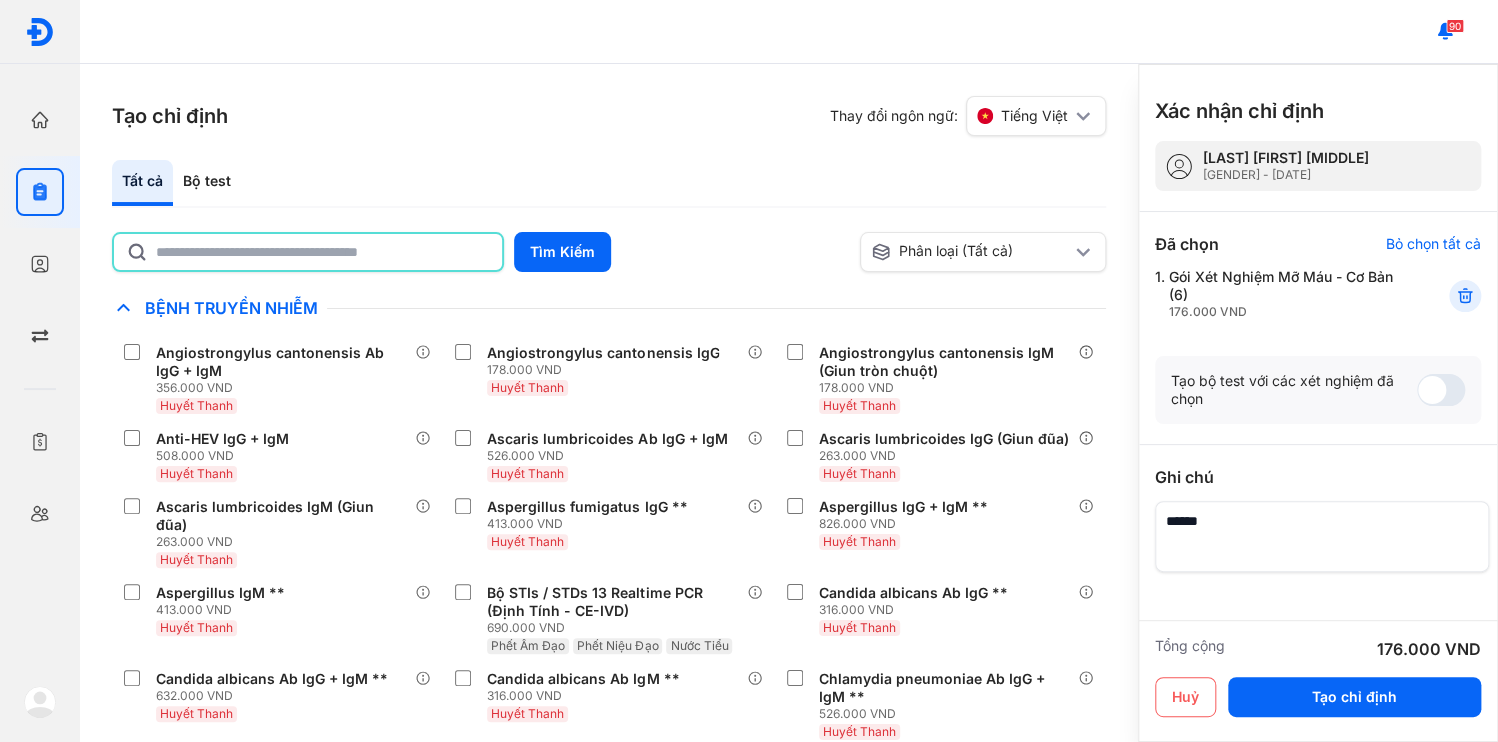click 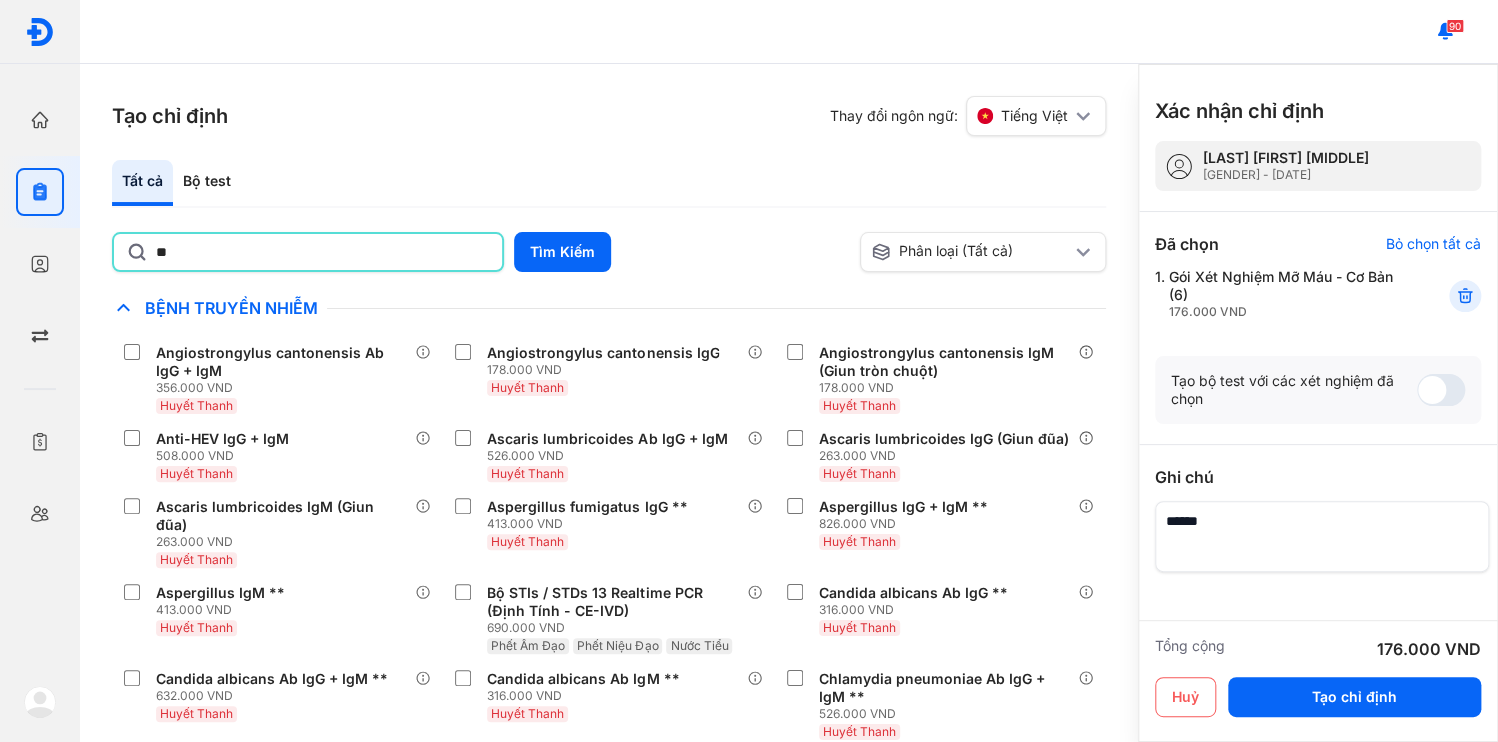 type on "*" 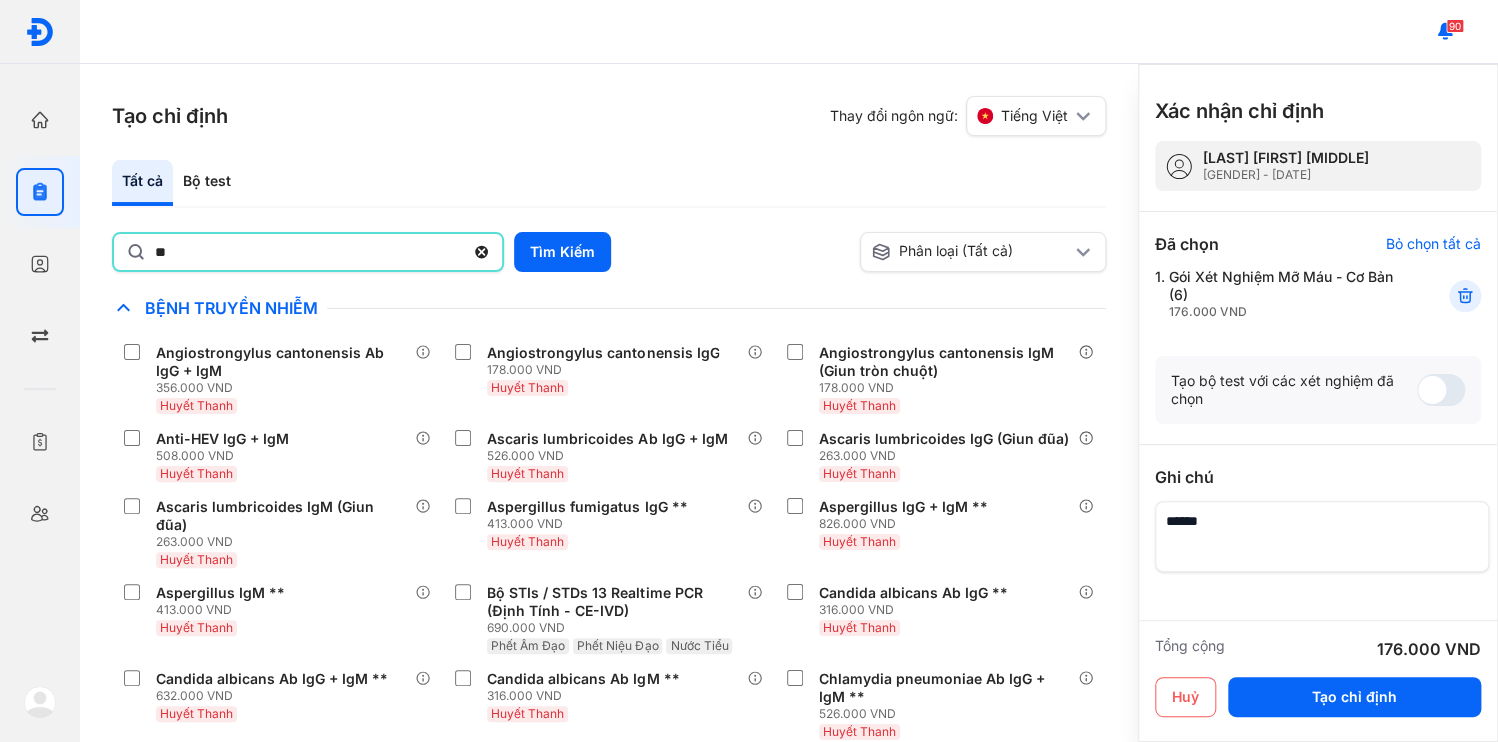type on "*" 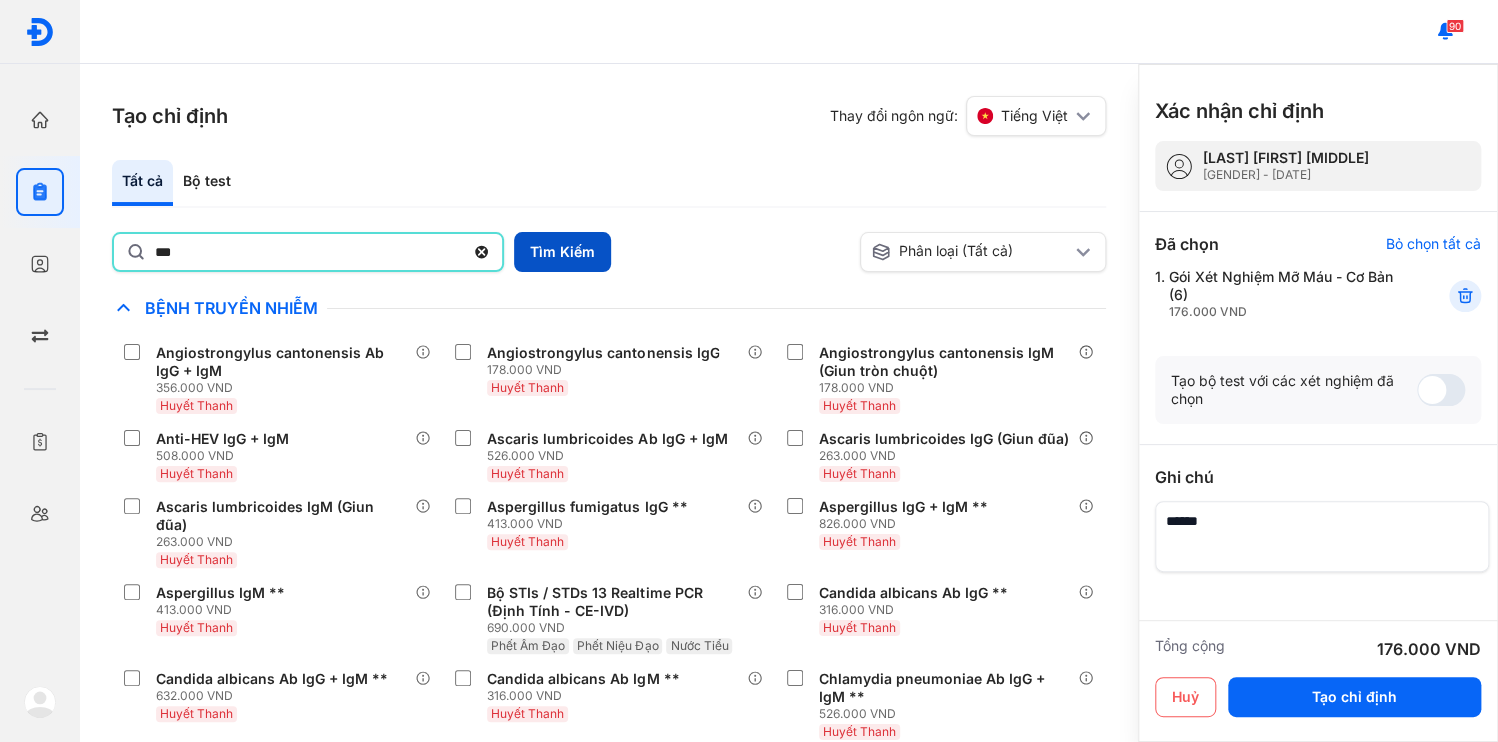 type on "***" 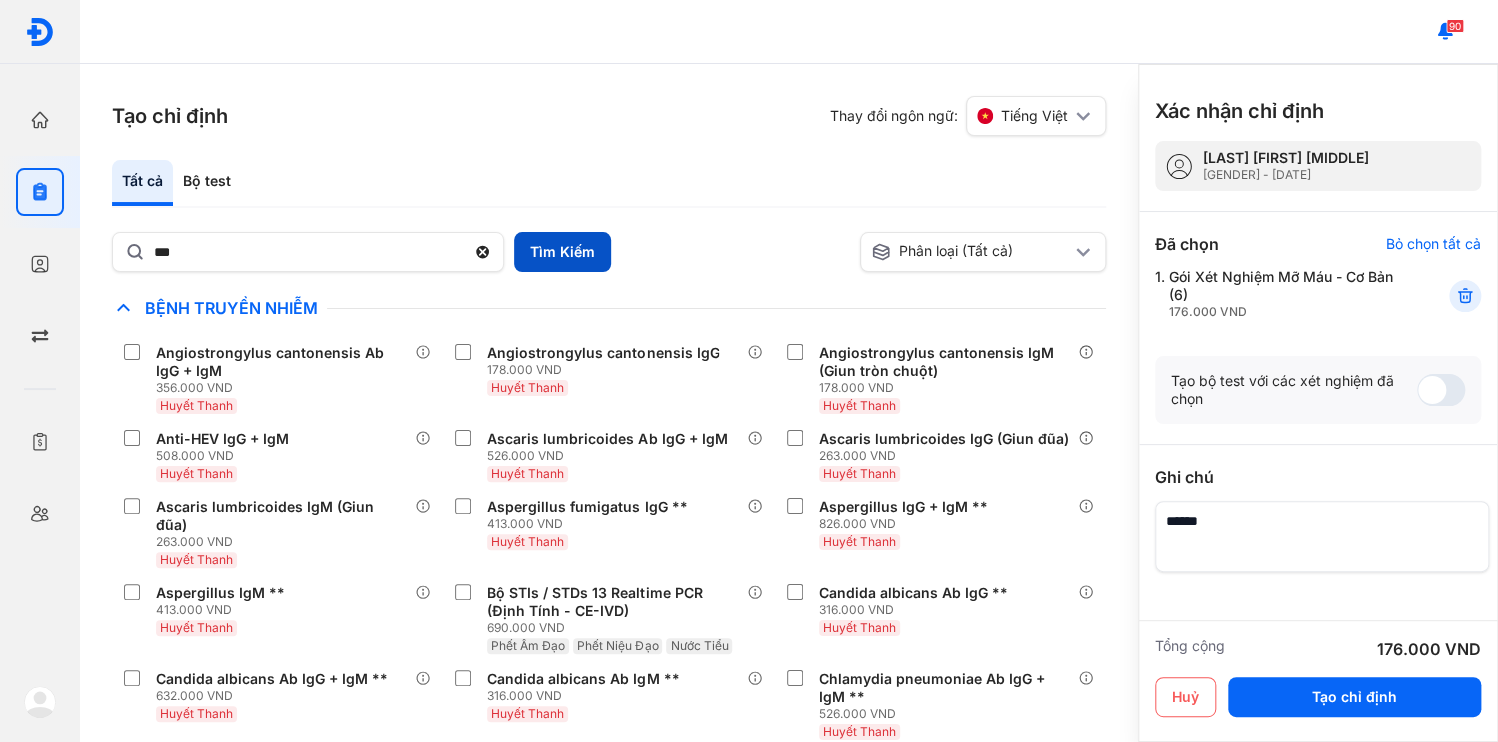 click on "Tìm Kiếm" at bounding box center [562, 252] 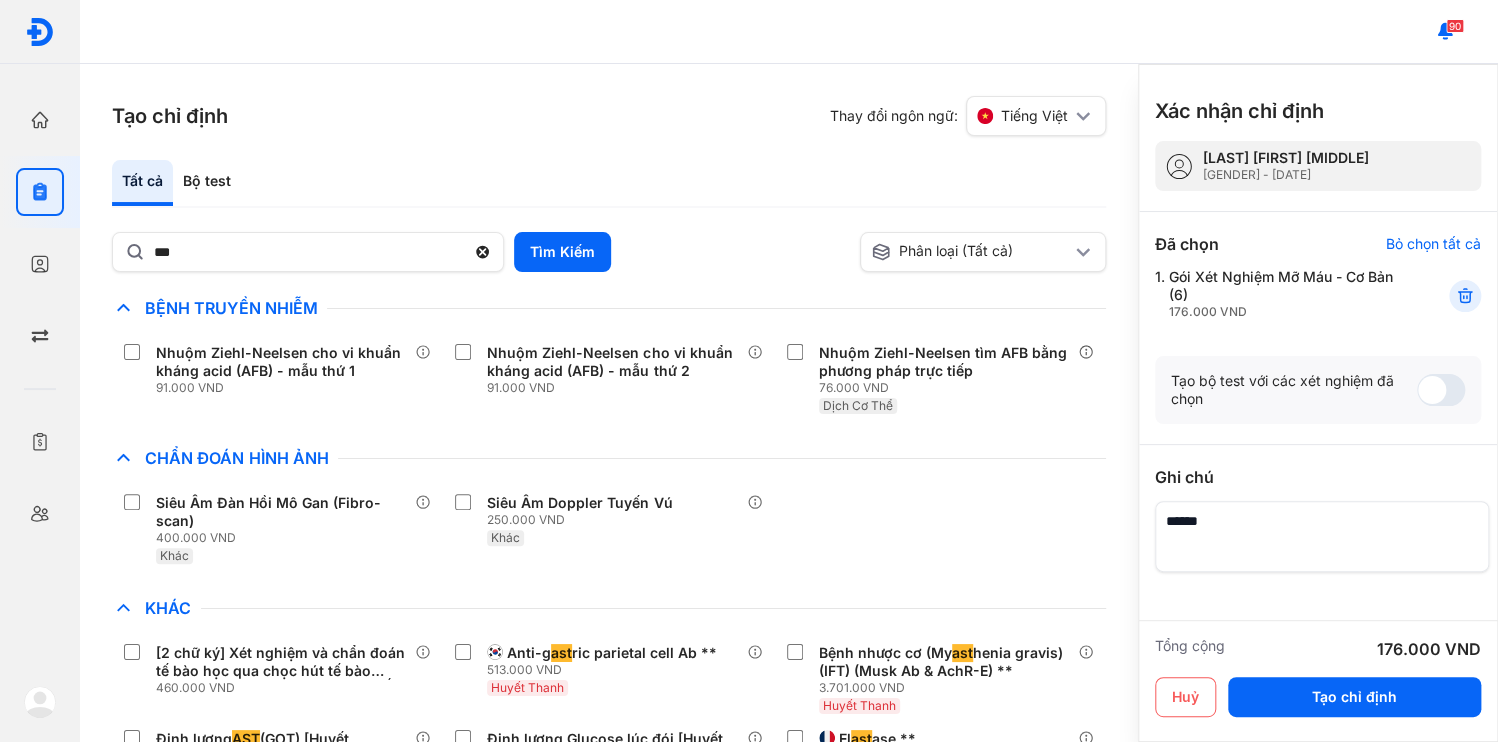 scroll, scrollTop: 240, scrollLeft: 0, axis: vertical 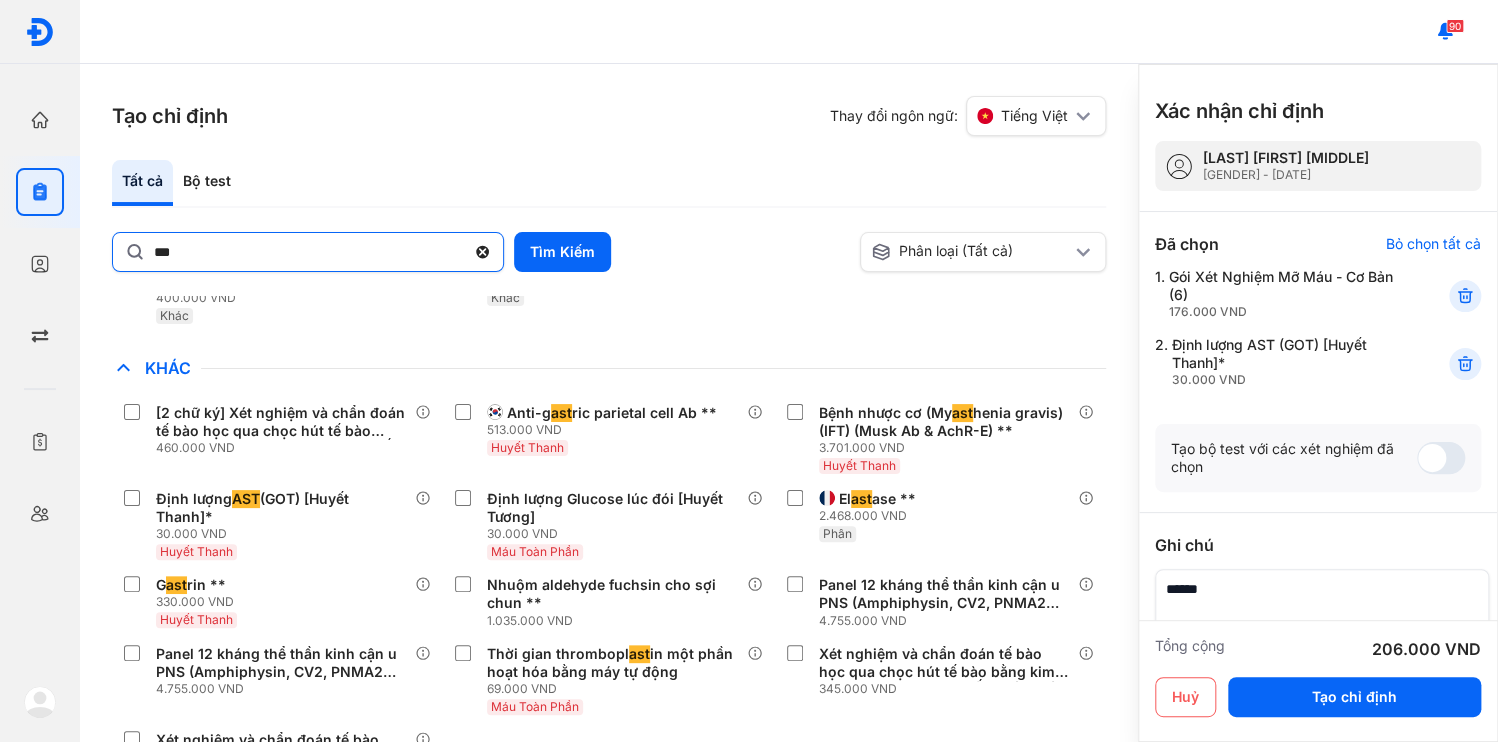 click 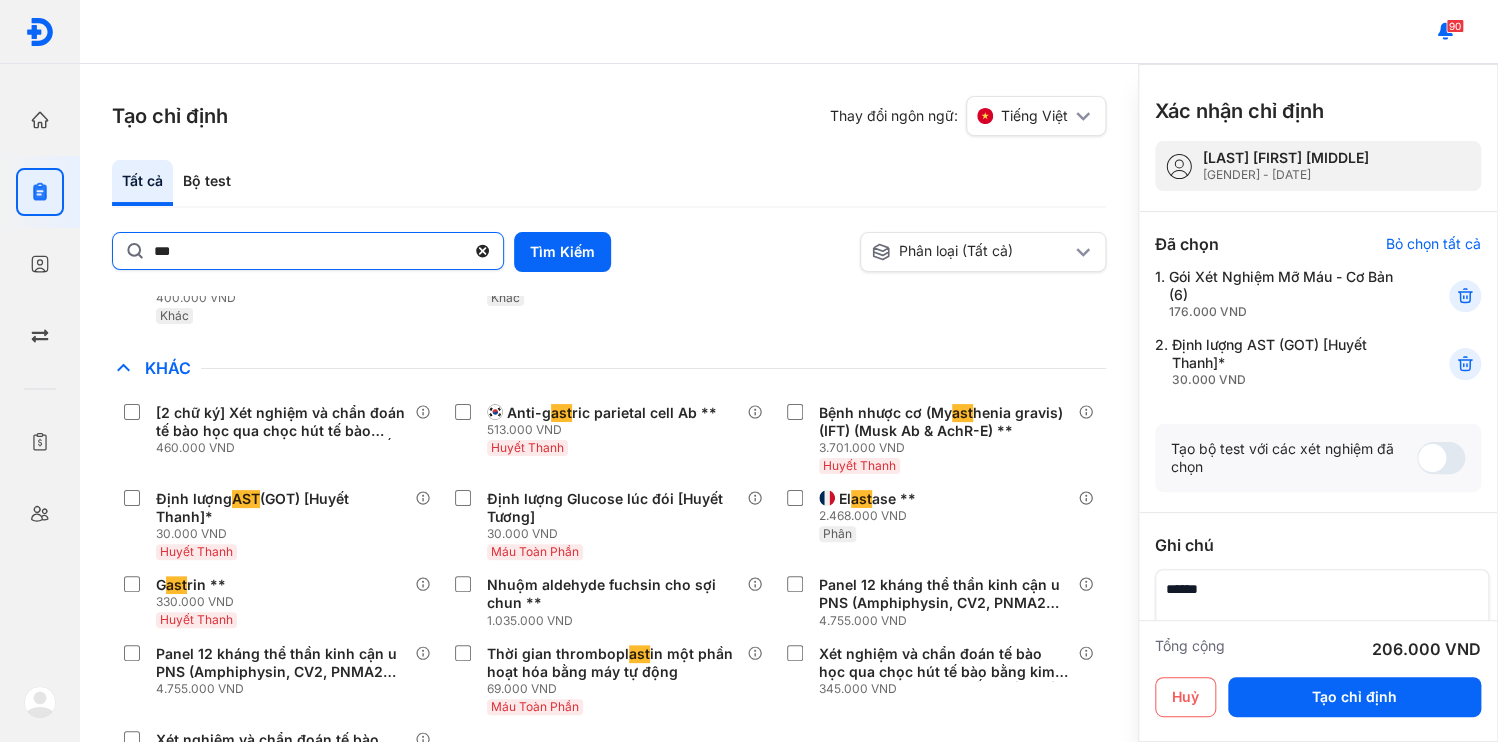 click on "***" 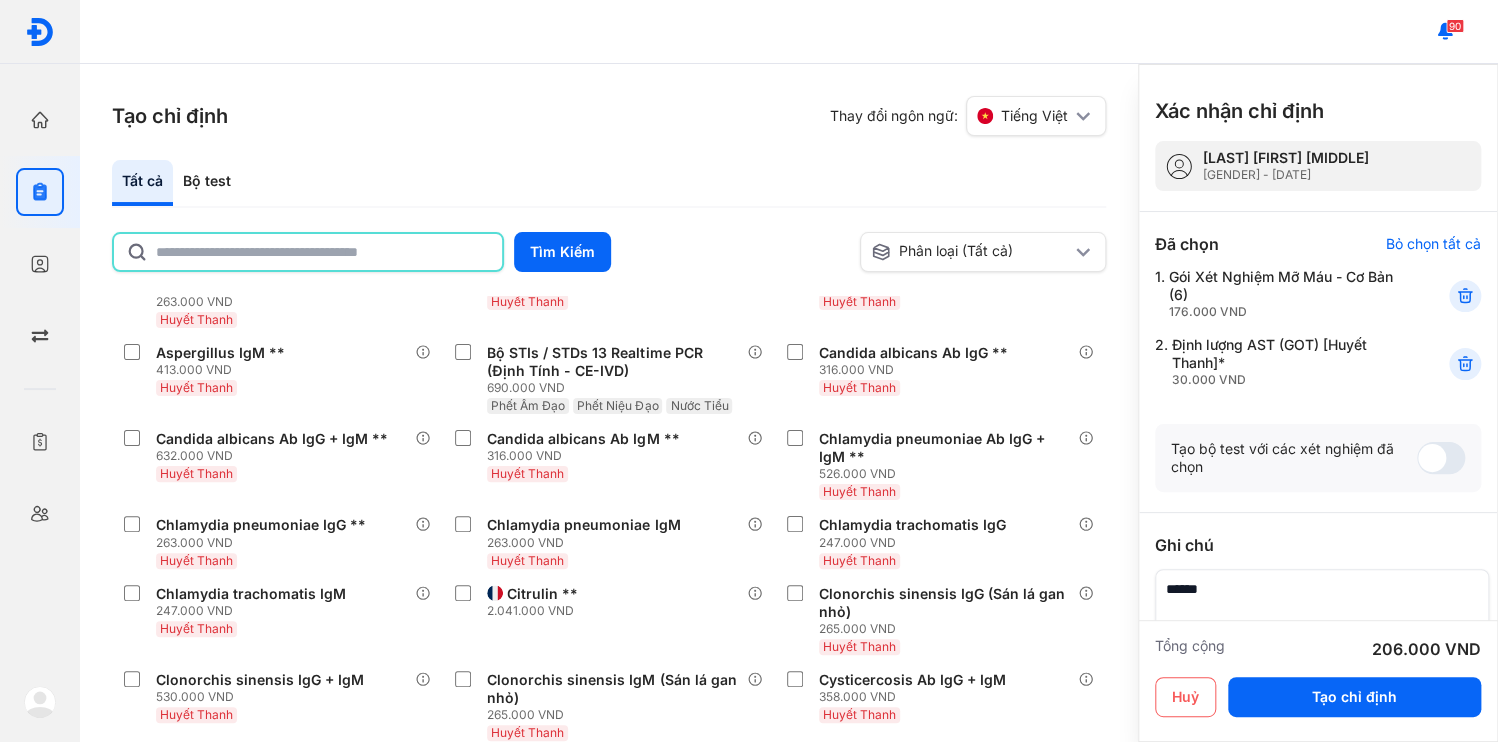 click 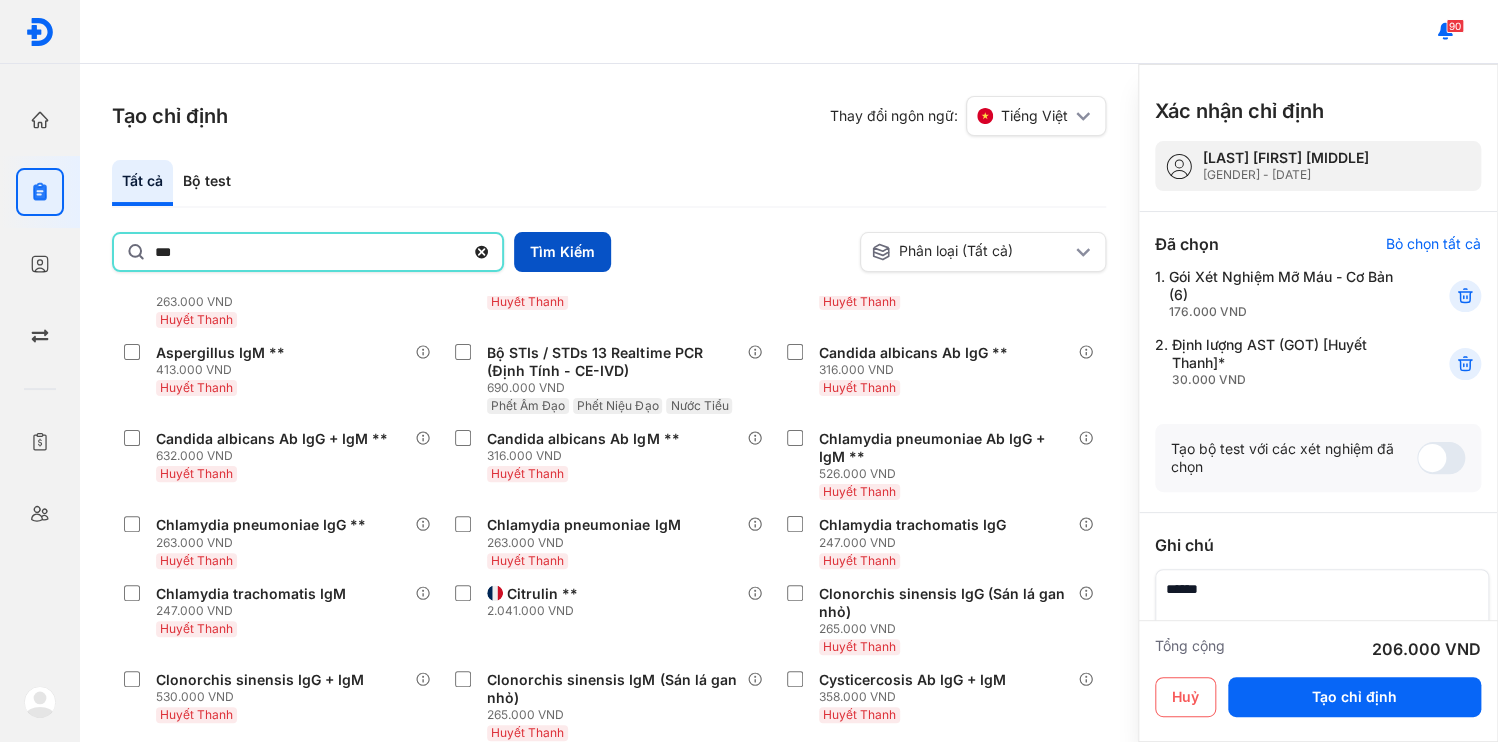 type on "***" 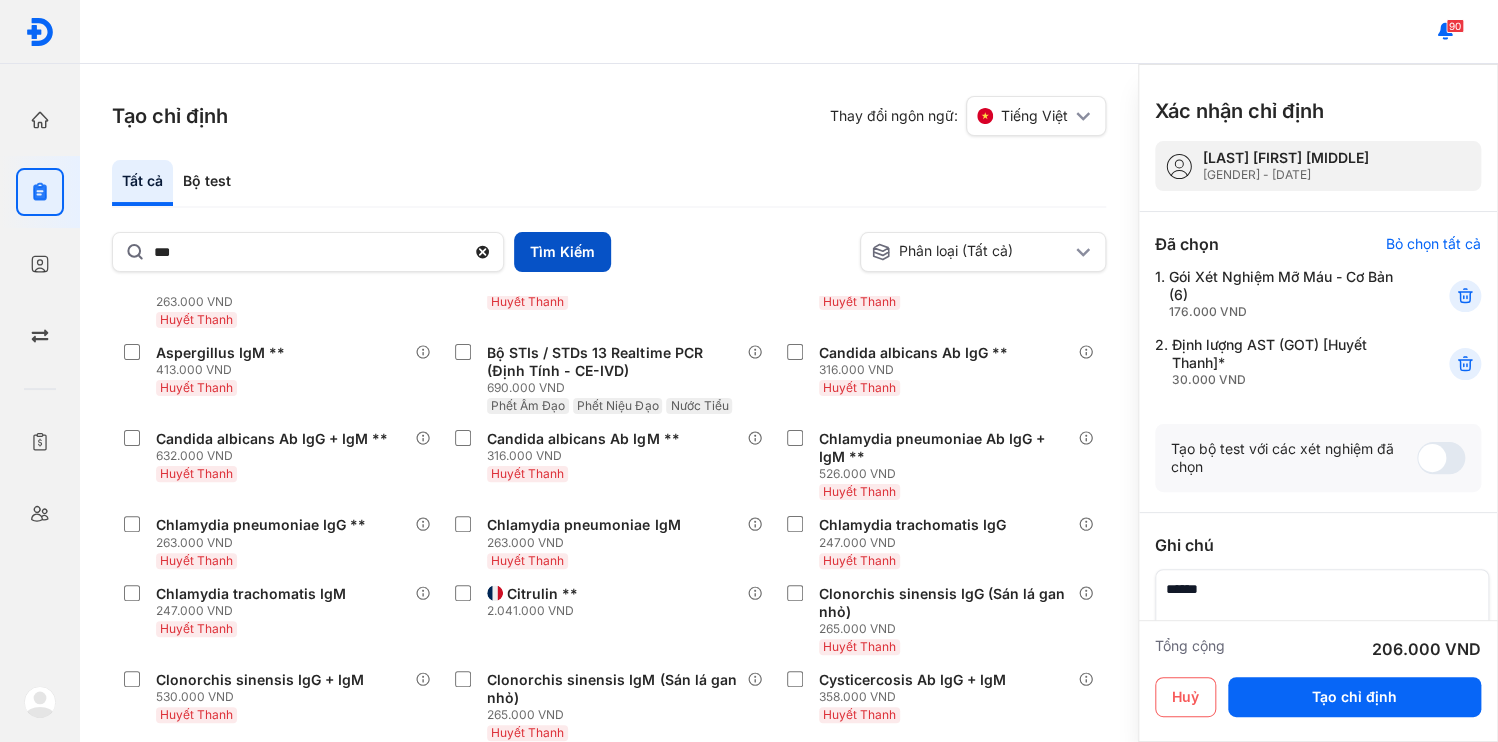 click on "Tìm Kiếm" at bounding box center (562, 252) 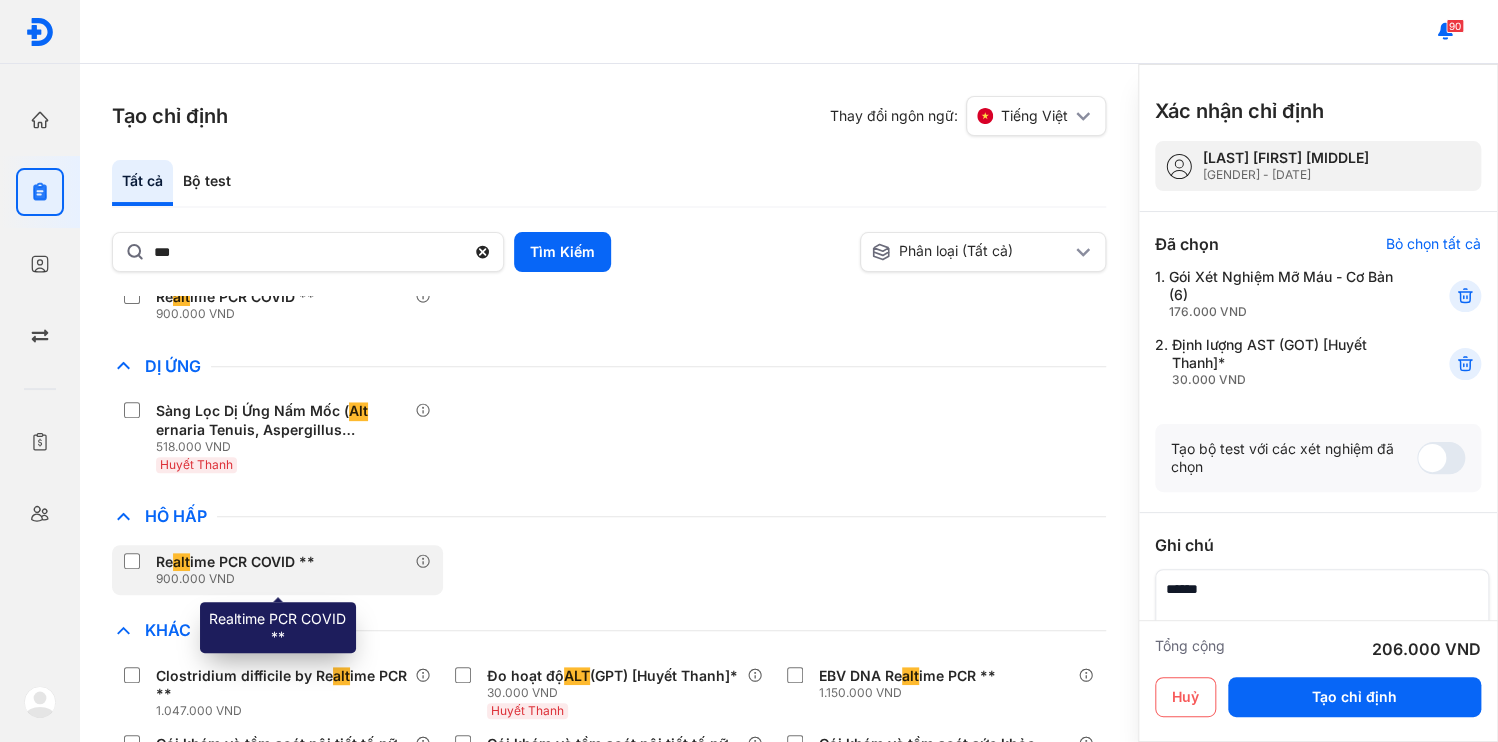 scroll, scrollTop: 480, scrollLeft: 0, axis: vertical 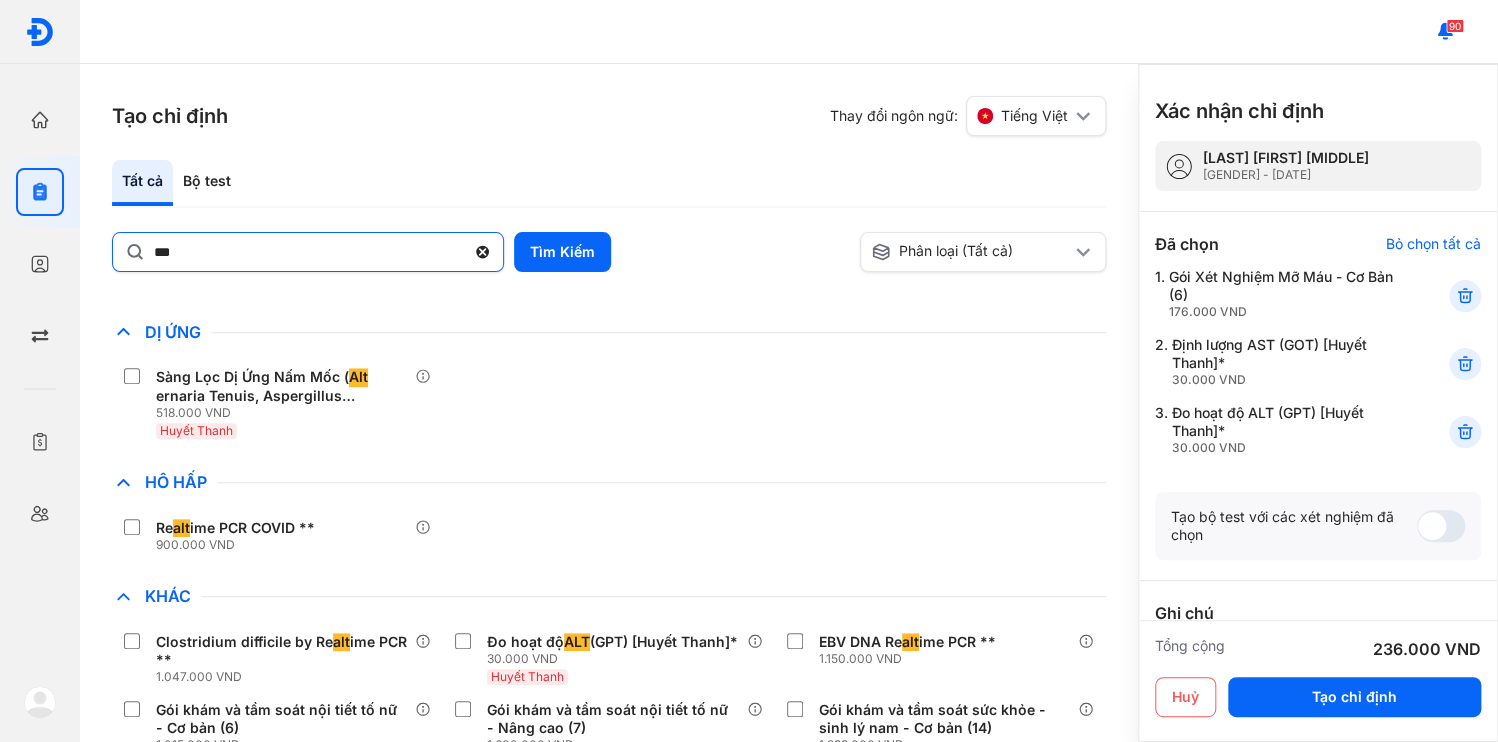 click 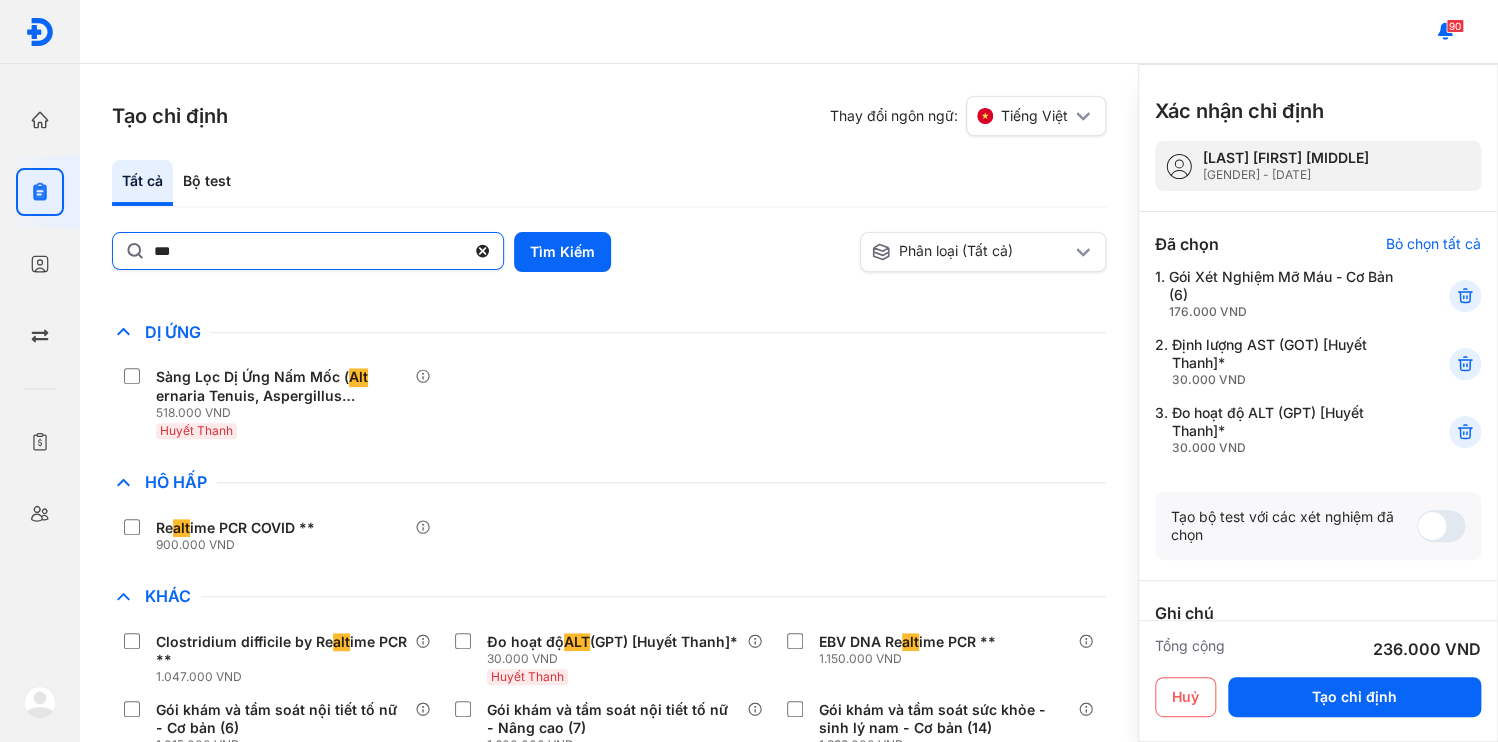 click on "***" 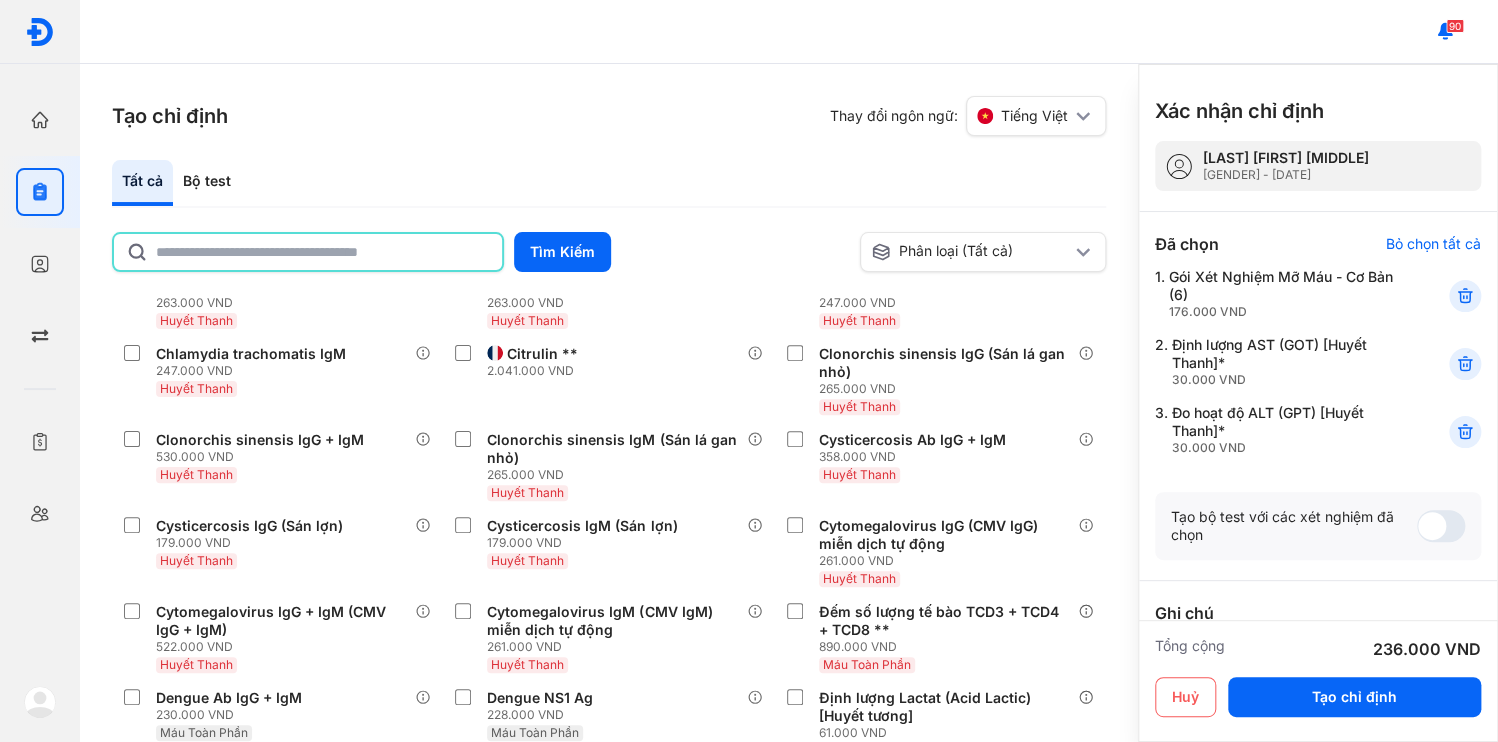 click 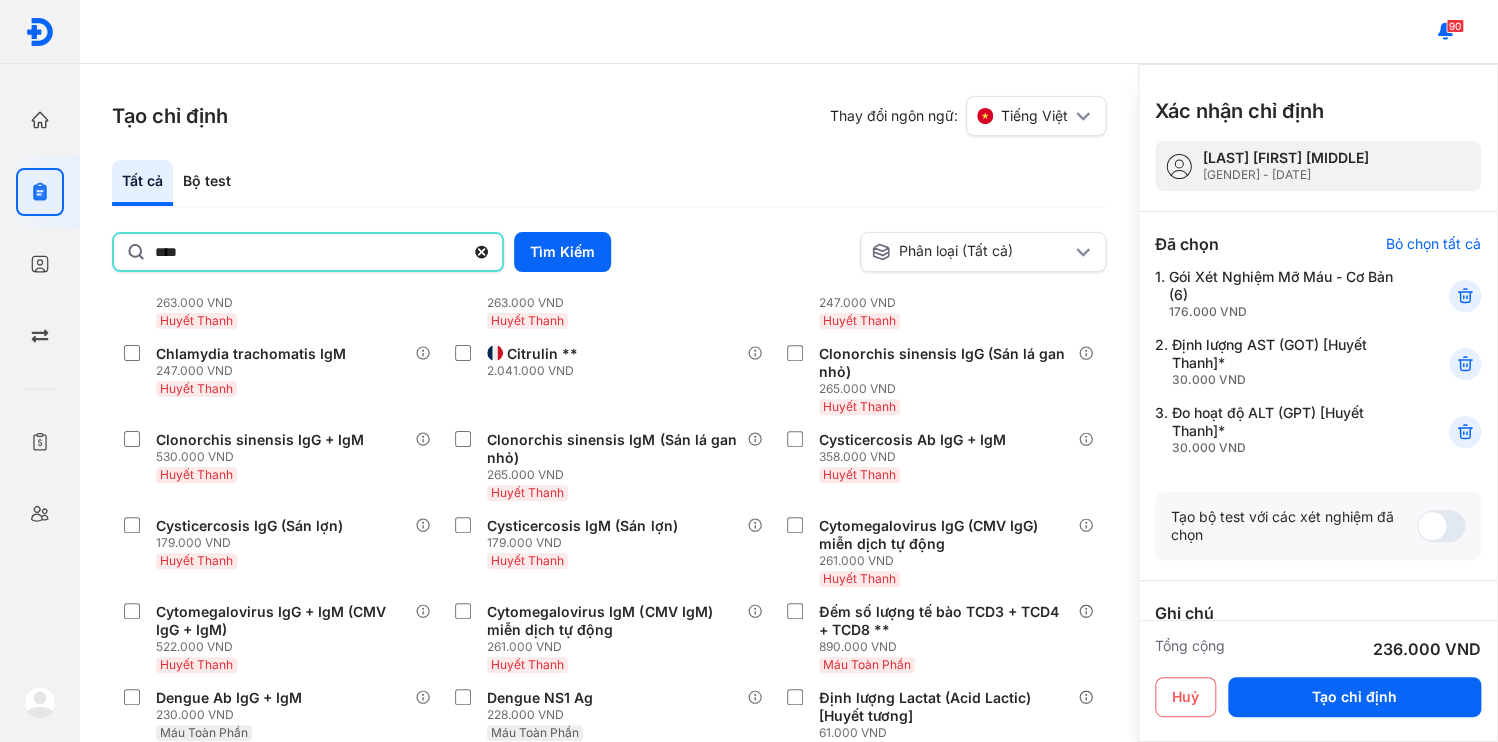 type on "****" 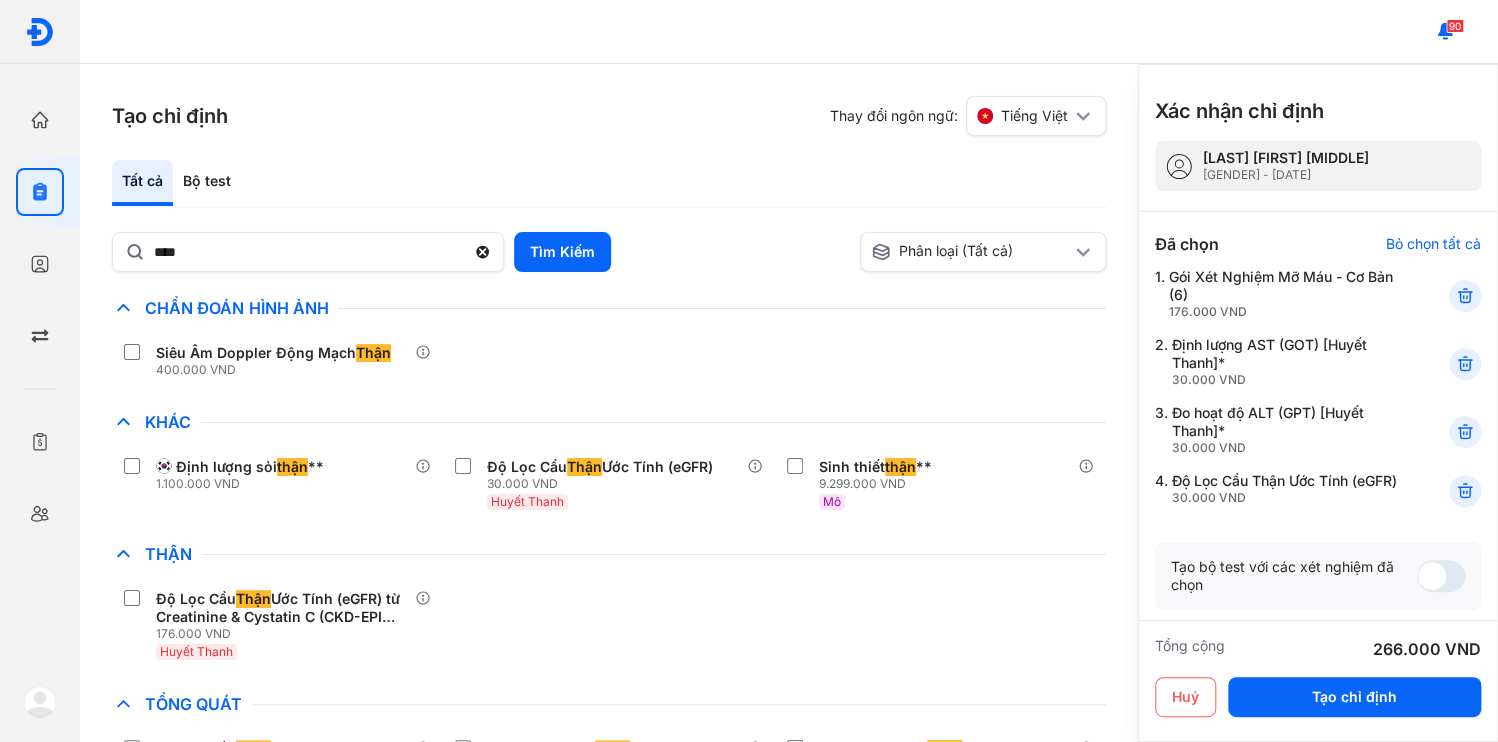 click at bounding box center [1316, 722] 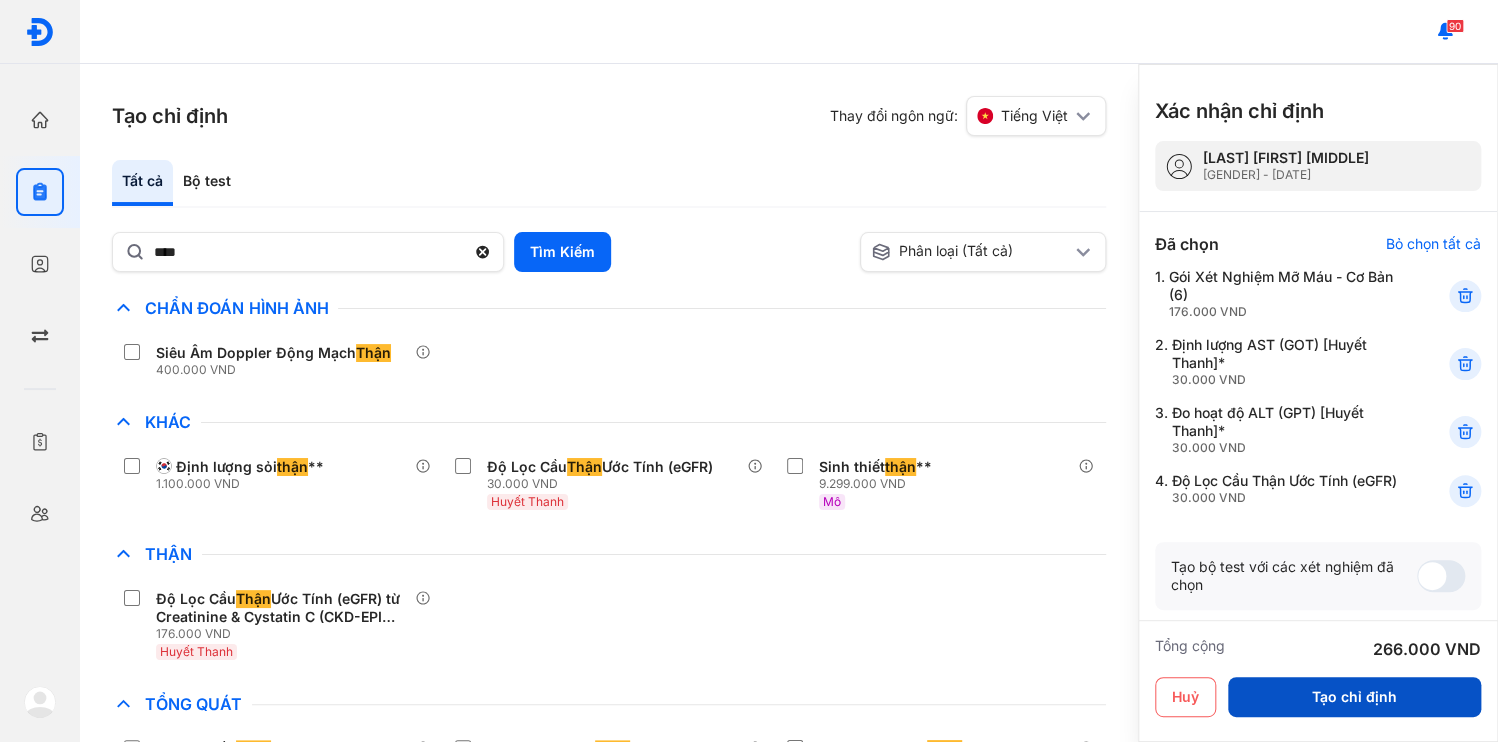 type on "**********" 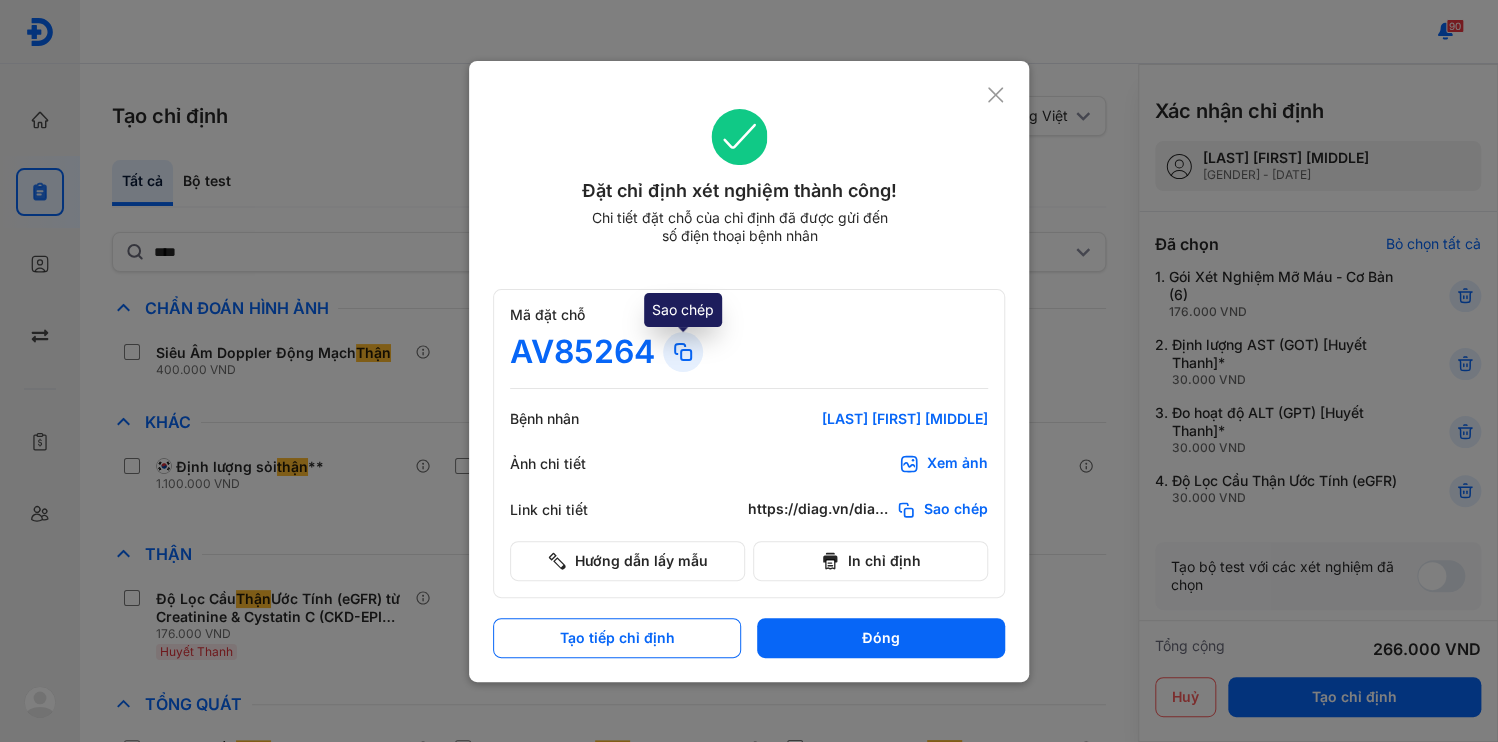 click 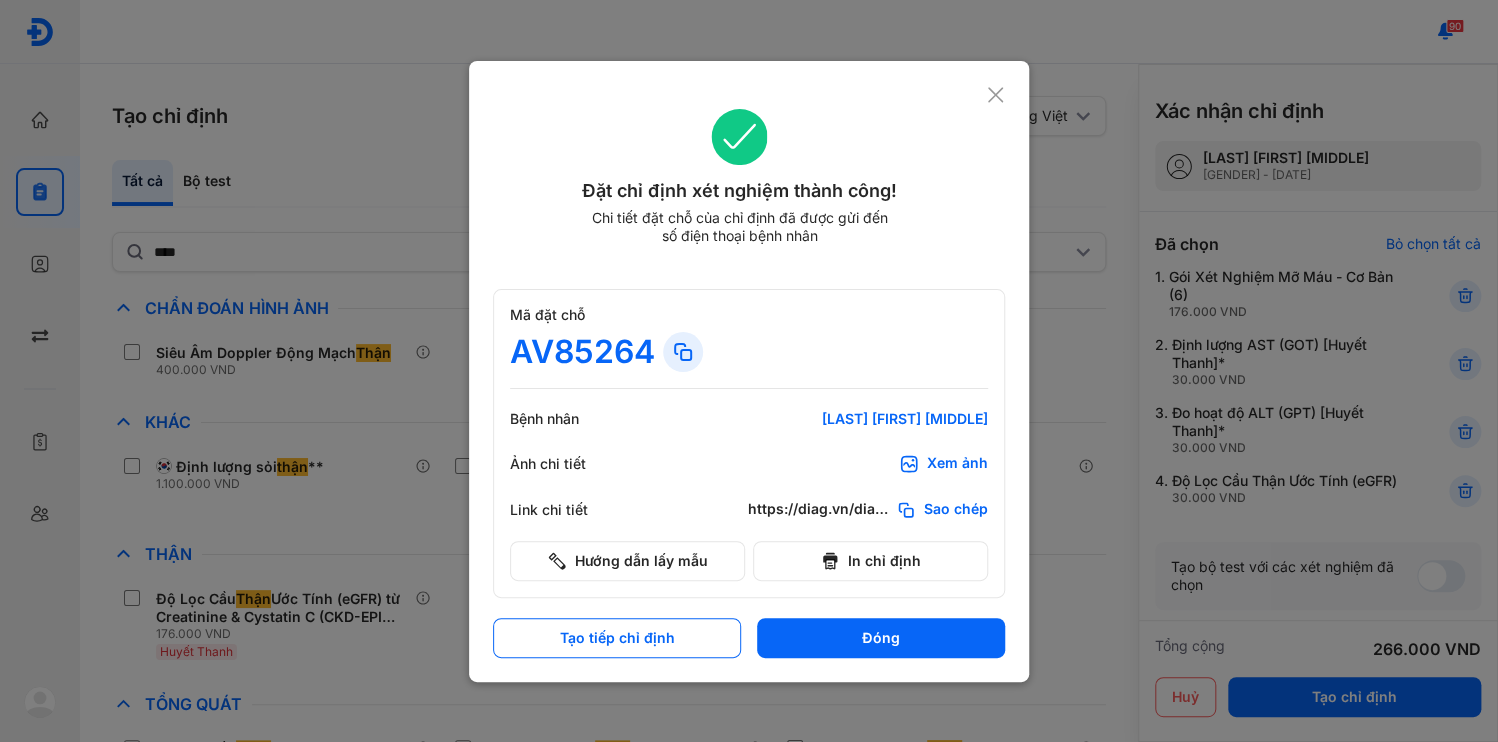 click 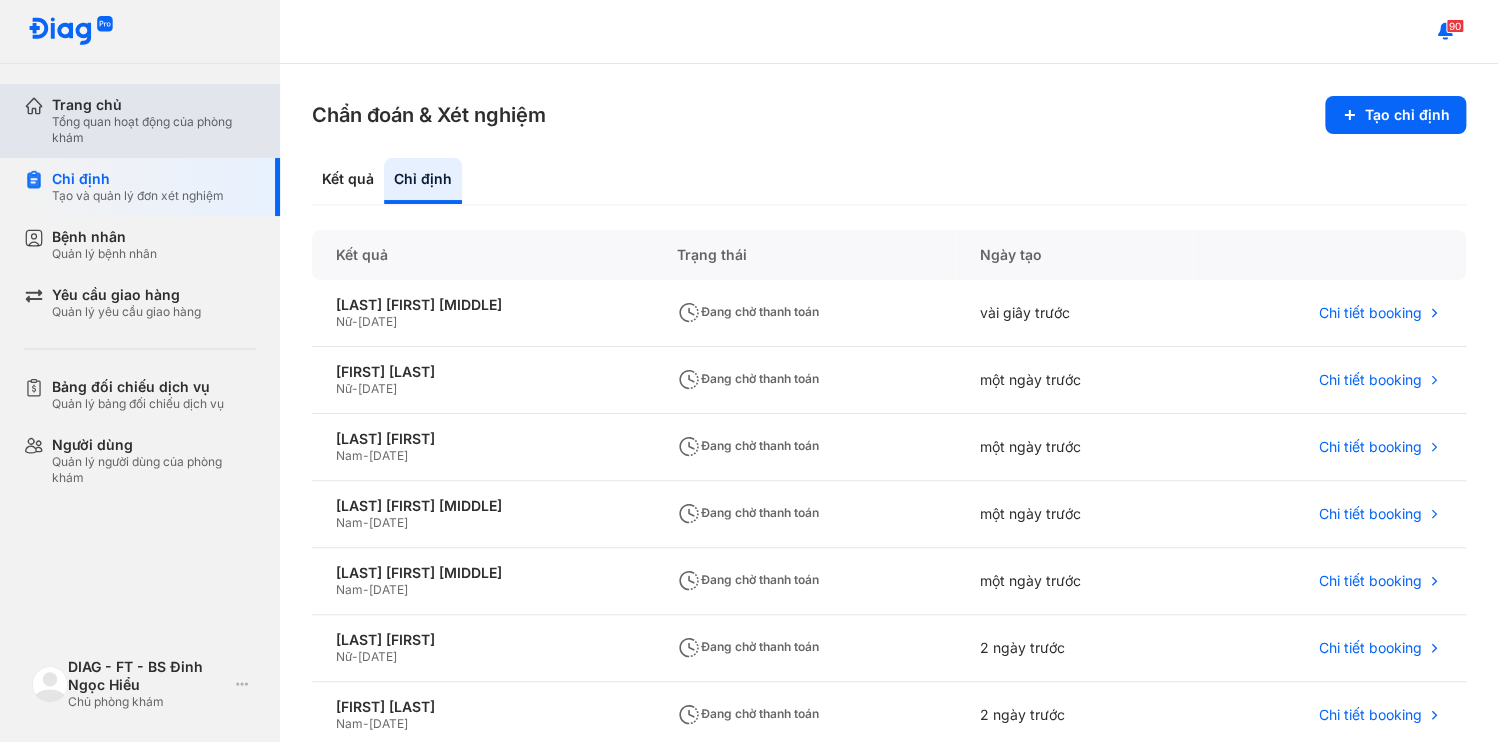 click on "Tổng quan hoạt động của phòng khám" at bounding box center (154, 130) 